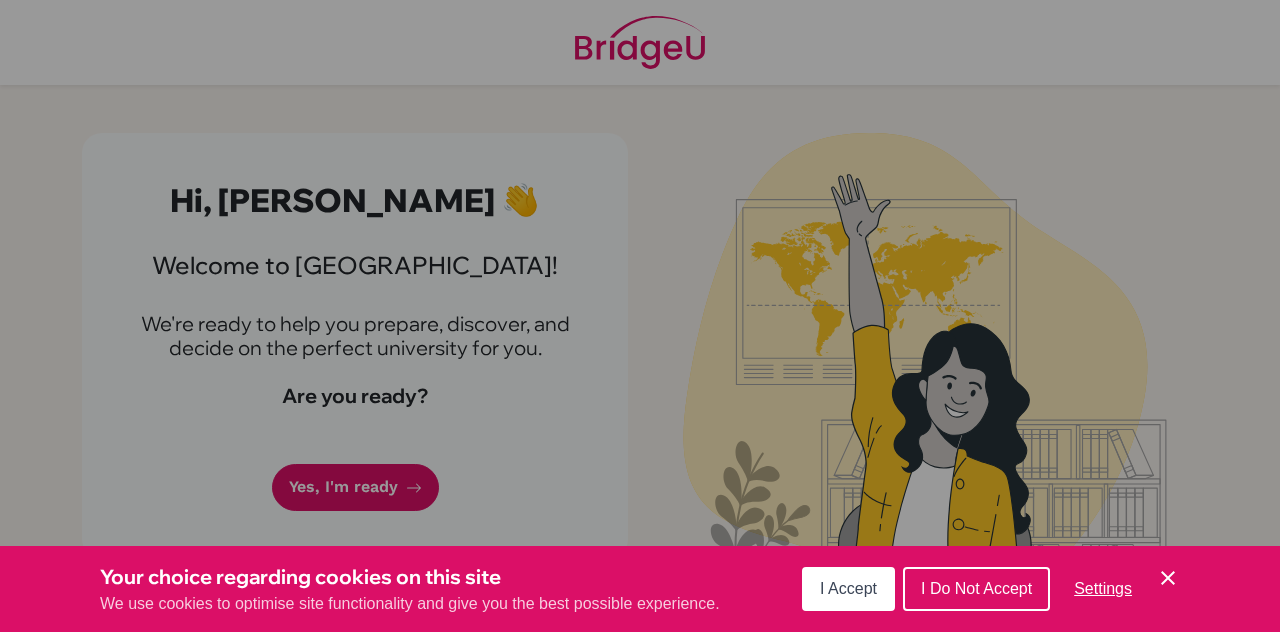 scroll, scrollTop: 0, scrollLeft: 0, axis: both 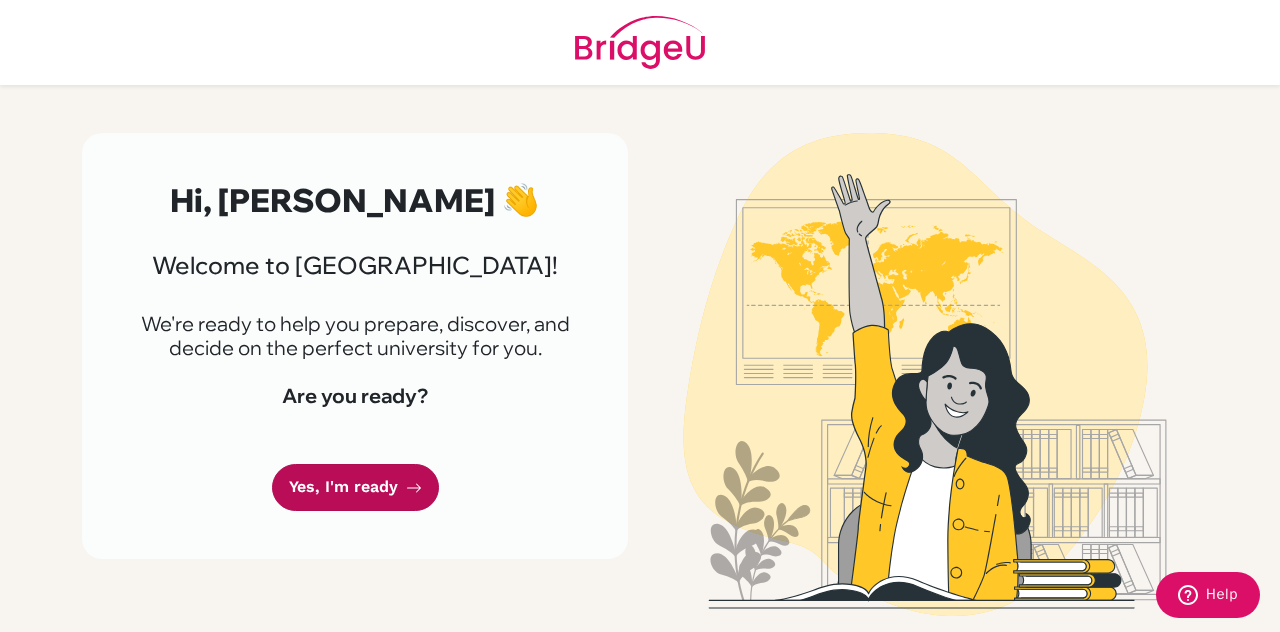 click on "Yes, I'm ready" at bounding box center (355, 487) 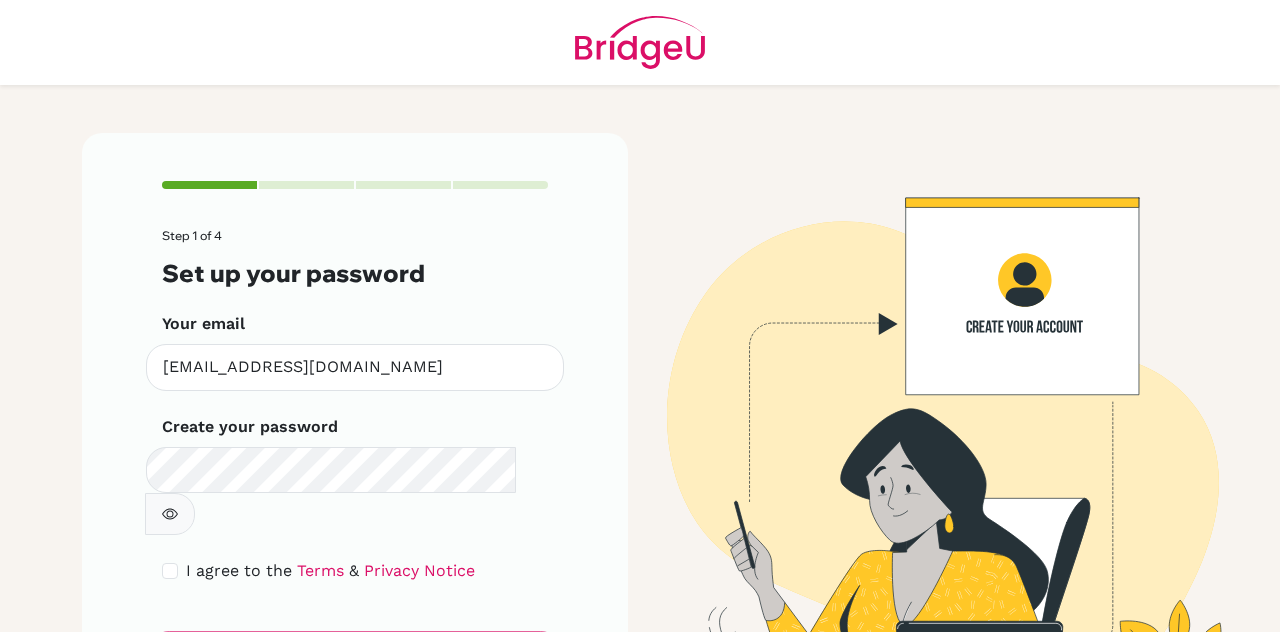 scroll, scrollTop: 0, scrollLeft: 0, axis: both 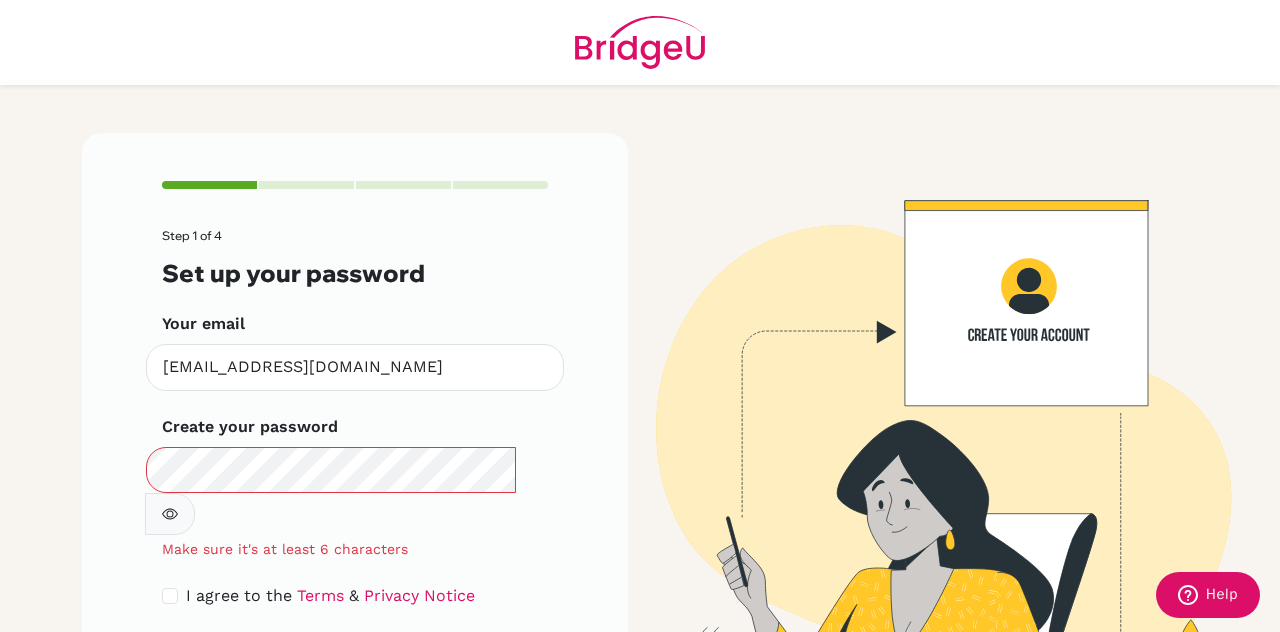 click 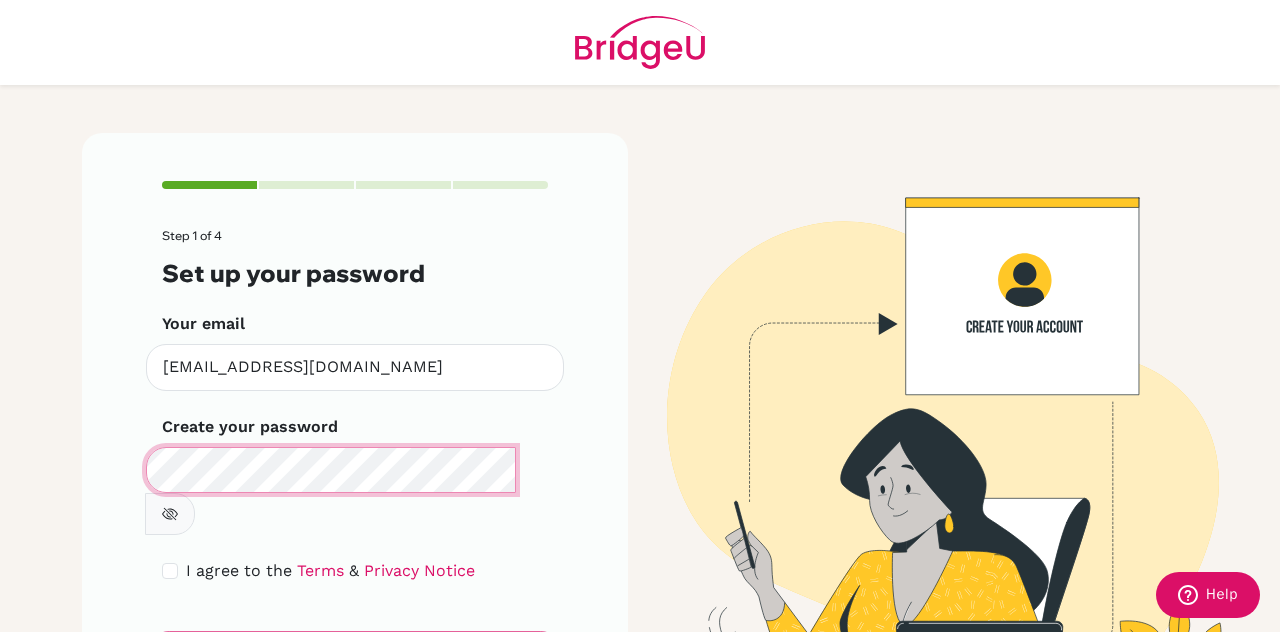 scroll, scrollTop: 66, scrollLeft: 0, axis: vertical 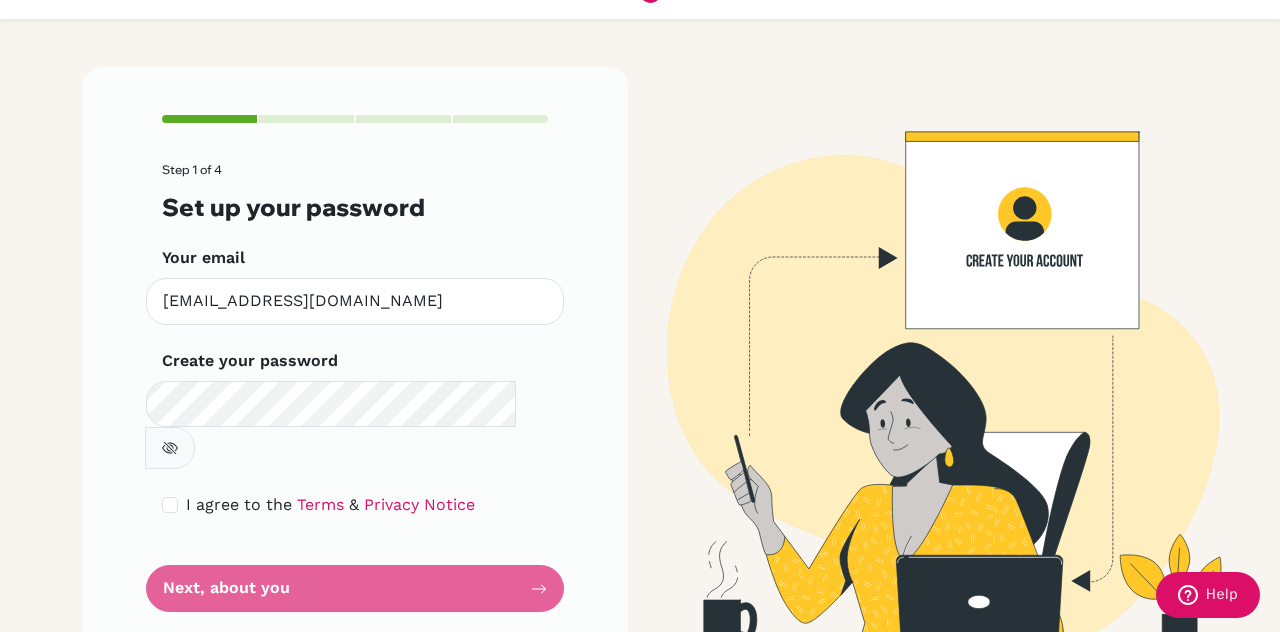 click on "Step 1 of 4
Set up your password
Your email
[EMAIL_ADDRESS][DOMAIN_NAME]
Invalid email
Create your password
Make sure it's at least 6 characters
I agree to the
Terms
&
Privacy Notice
Next, about you" at bounding box center (355, 387) 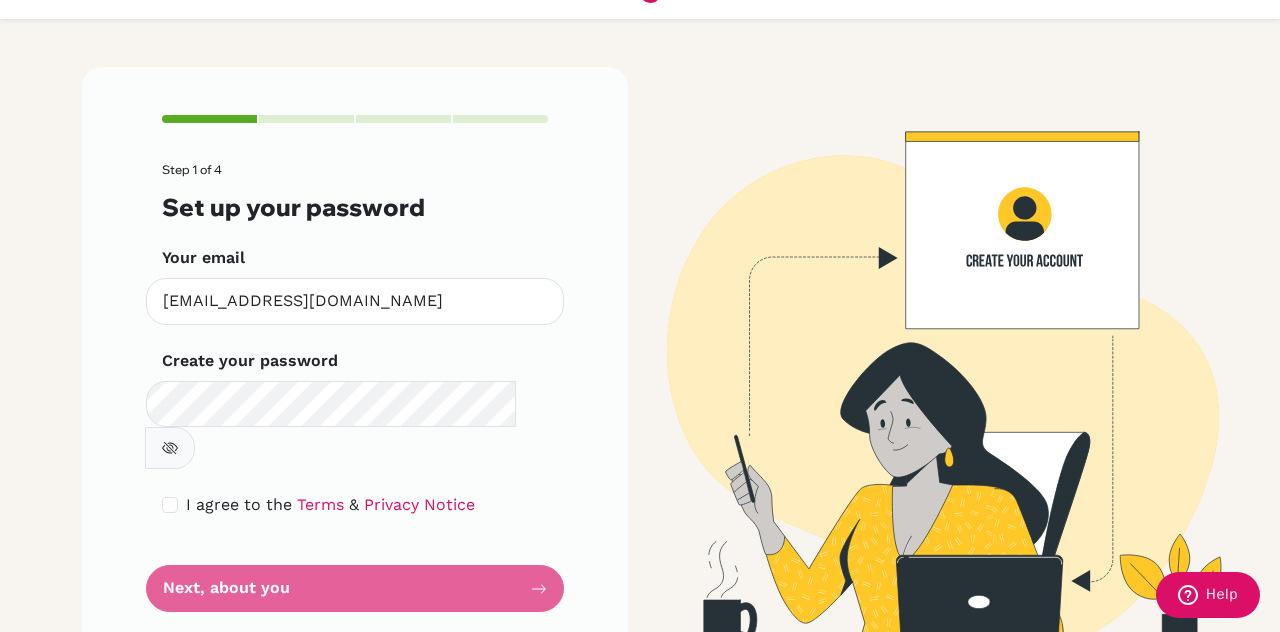 click at bounding box center [170, 448] 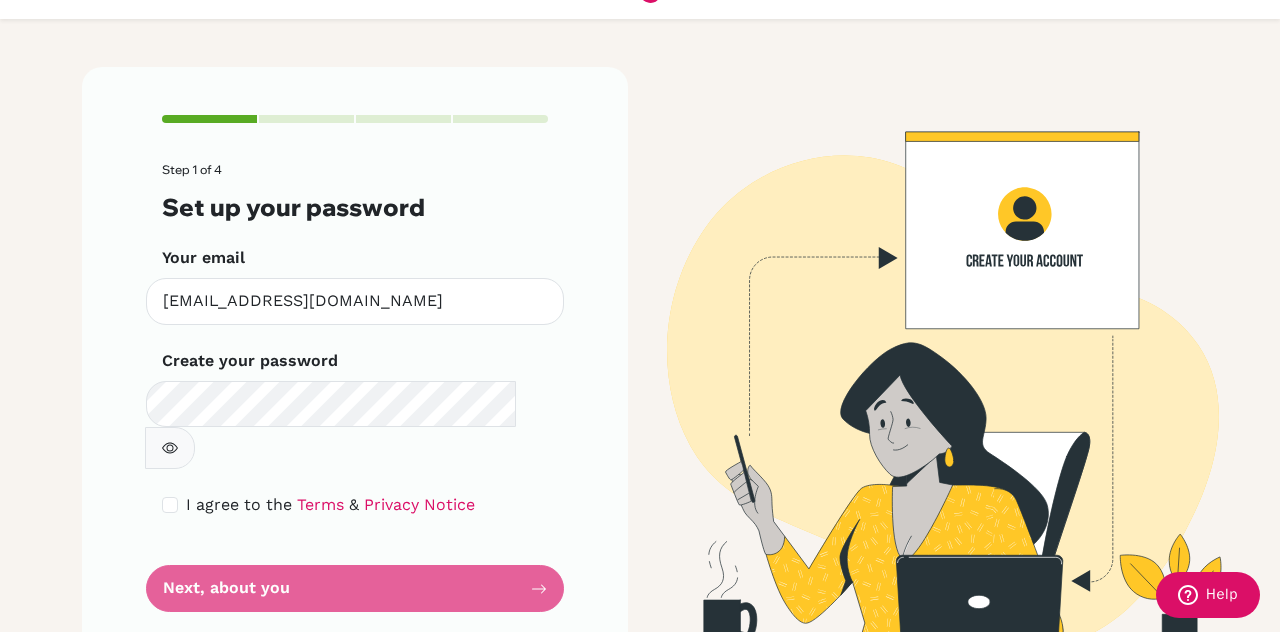 click on "Step 1 of 4
Set up your password
Your email
[EMAIL_ADDRESS][DOMAIN_NAME]
Invalid email
Create your password
Make sure it's at least 6 characters
I agree to the
Terms
&
Privacy Notice
Next, about you" at bounding box center (355, 387) 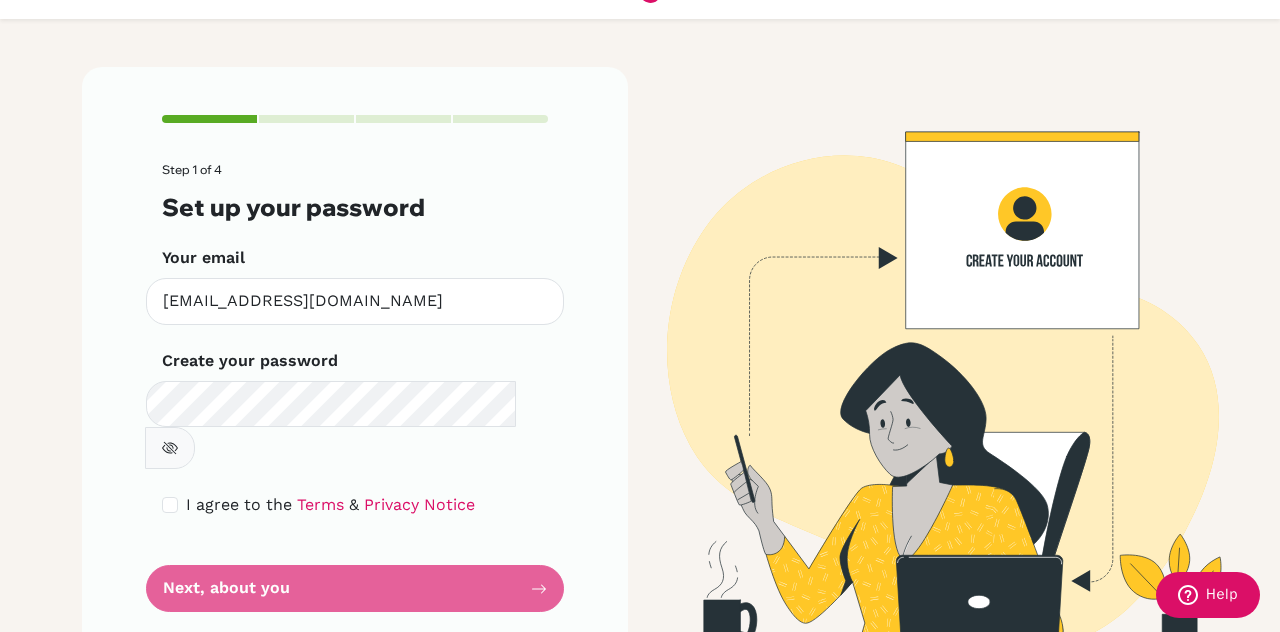 click on "Step 1 of 4
Set up your password
Your email
[EMAIL_ADDRESS][DOMAIN_NAME]
Invalid email
Create your password
Make sure it's at least 6 characters
I agree to the
Terms
&
Privacy Notice
Next, about you" at bounding box center (355, 387) 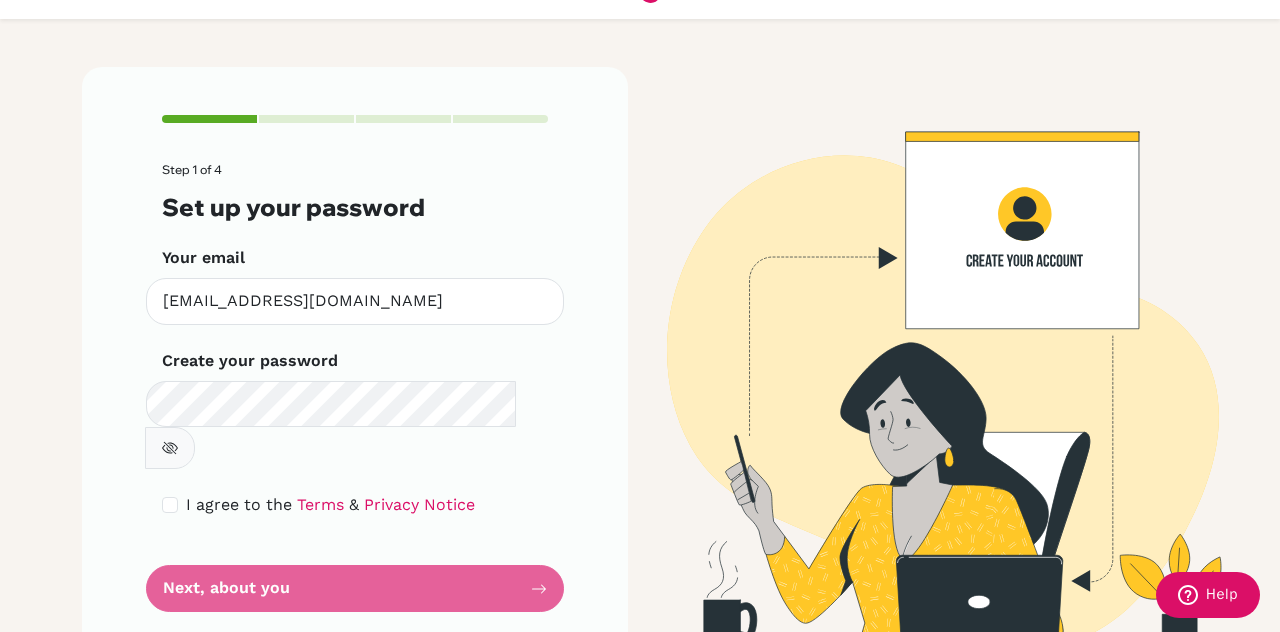 click on "Step 1 of 4
Set up your password
Your email
[EMAIL_ADDRESS][DOMAIN_NAME]
Invalid email
Create your password
Make sure it's at least 6 characters
I agree to the
Terms
&
Privacy Notice
Next, about you" at bounding box center (355, 387) 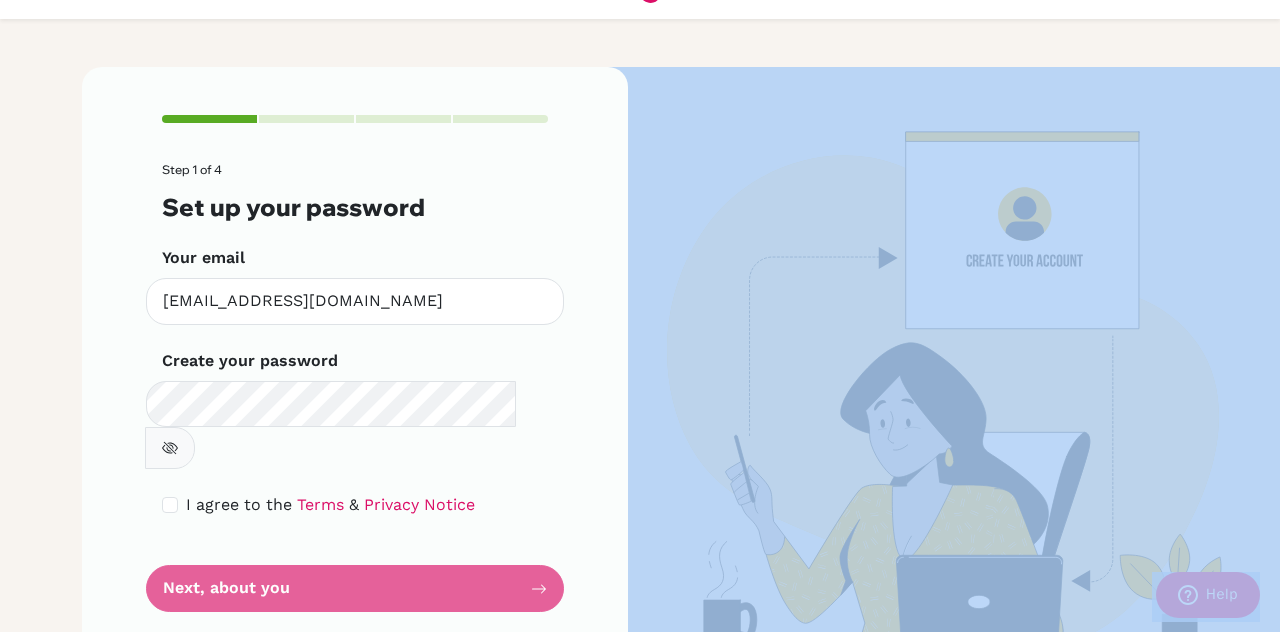 click on "Step 1 of 4
Set up your password
Your email
notdanzyx@gmail.com
Invalid email
Create your password
Make sure it's at least 6 characters
I agree to the
Terms
&
Privacy Notice
Next, about you" at bounding box center (355, 387) 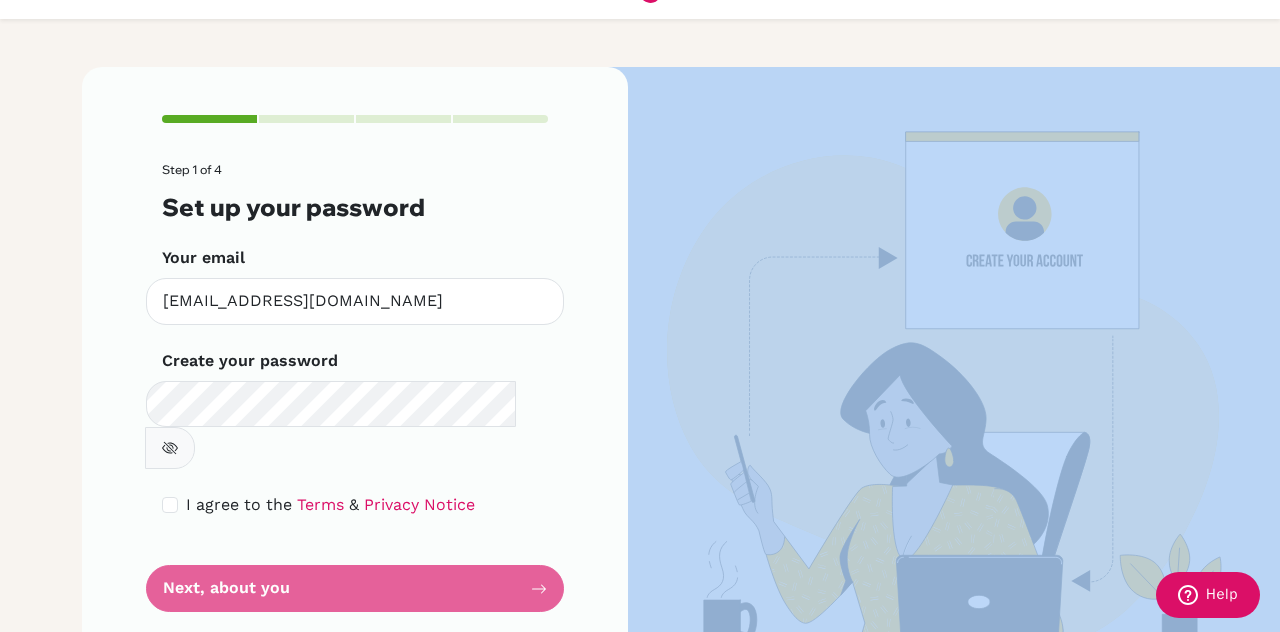 click on "Step 1 of 4
Set up your password
Your email
notdanzyx@gmail.com
Invalid email
Create your password
Make sure it's at least 6 characters
I agree to the
Terms
&
Privacy Notice
Next, about you" at bounding box center (355, 387) 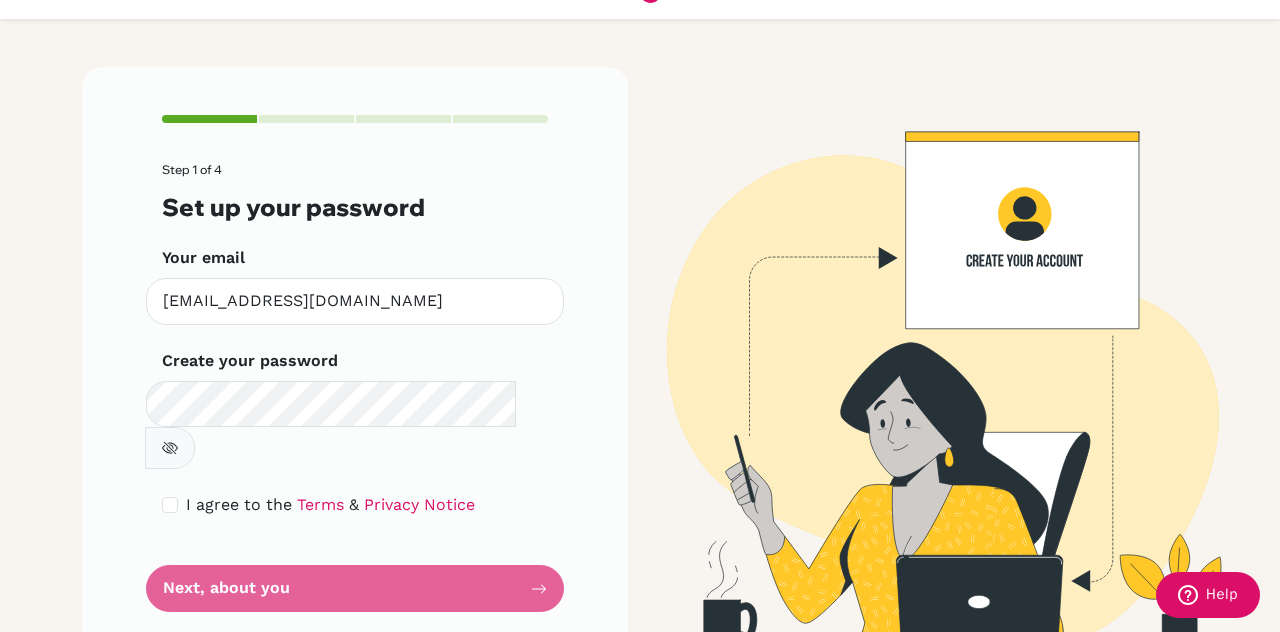 click on "Step 1 of 4
Set up your password
Your email
notdanzyx@gmail.com
Invalid email
Create your password
Make sure it's at least 6 characters
I agree to the
Terms
&
Privacy Notice
Next, about you" at bounding box center [355, 387] 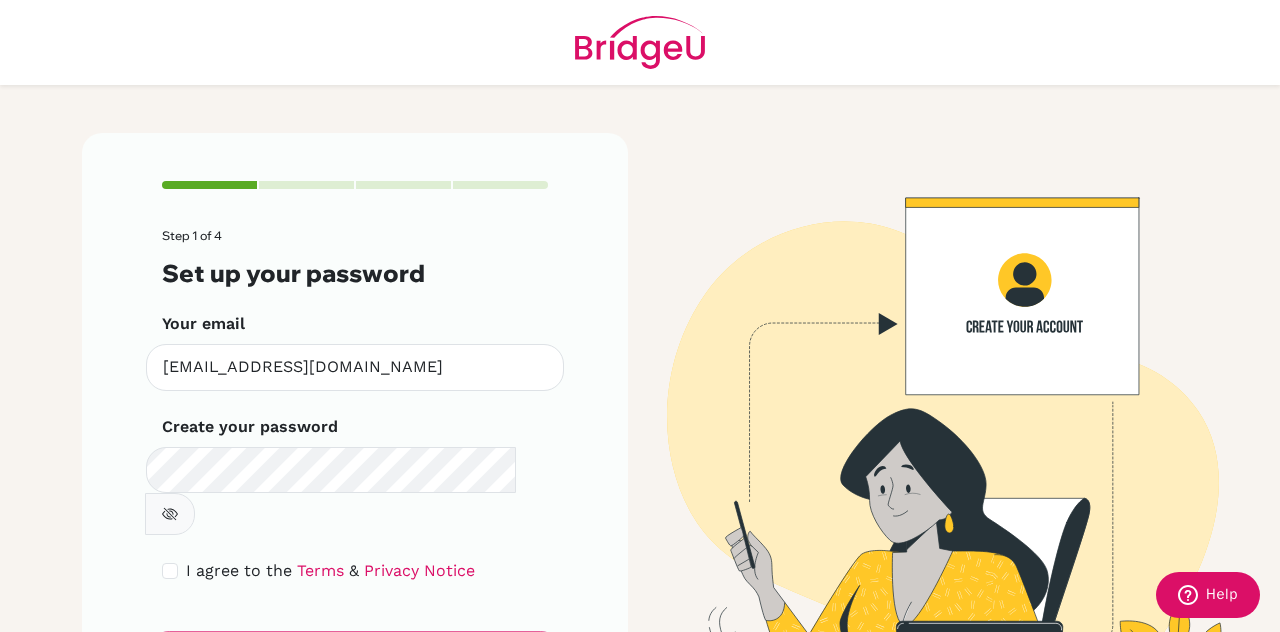 scroll, scrollTop: 66, scrollLeft: 0, axis: vertical 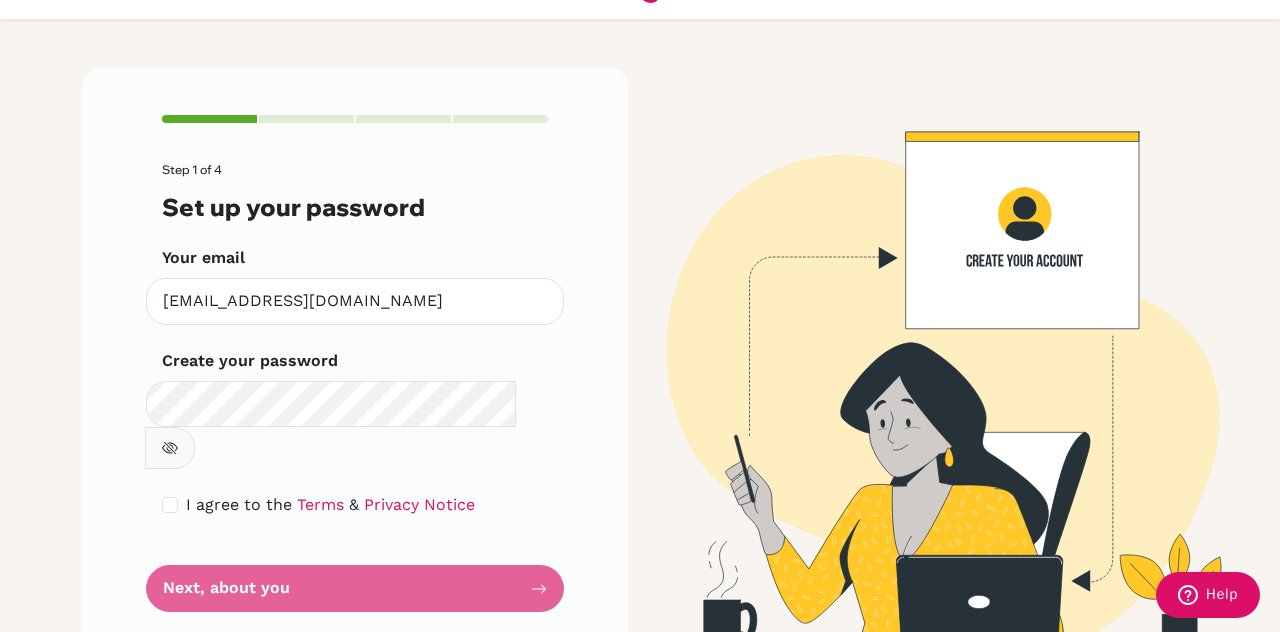 click on "Step 1 of 4
Set up your password
Your email
notdanzyx@gmail.com
Invalid email
Create your password
Make sure it's at least 6 characters
I agree to the
Terms
&
Privacy Notice
Next, about you" at bounding box center (355, 387) 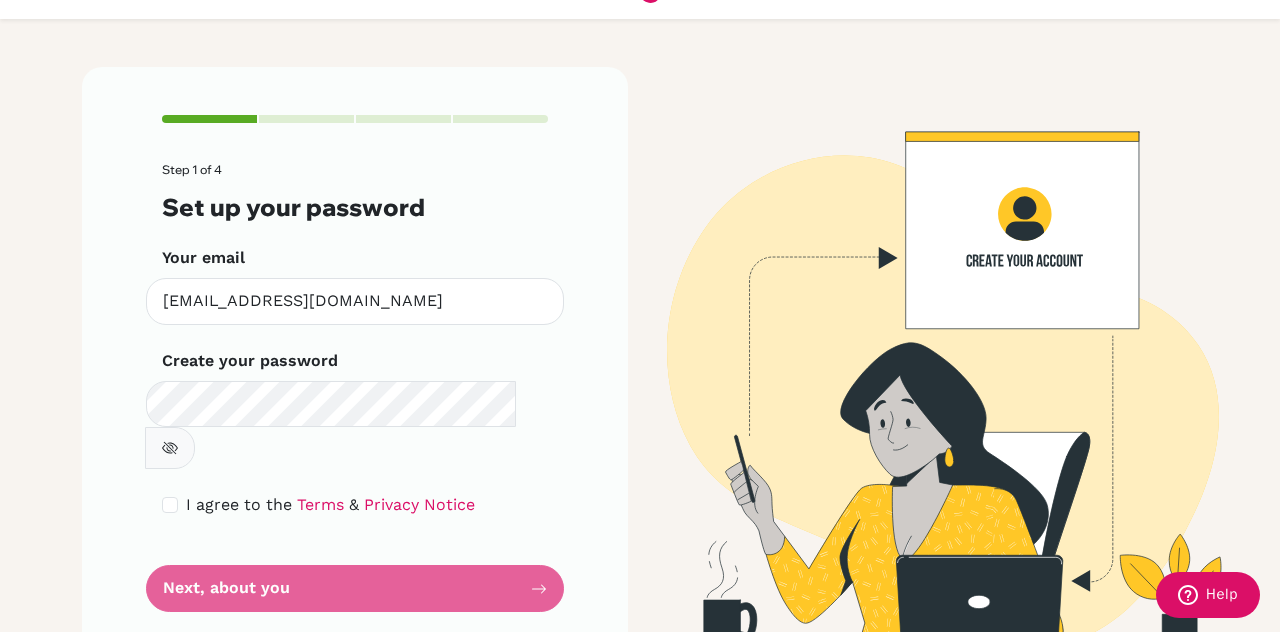 click on "Step 1 of 4
Set up your password
Your email
notdanzyx@gmail.com
Invalid email
Create your password
Make sure it's at least 6 characters
I agree to the
Terms
&
Privacy Notice
Next, about you" at bounding box center [355, 387] 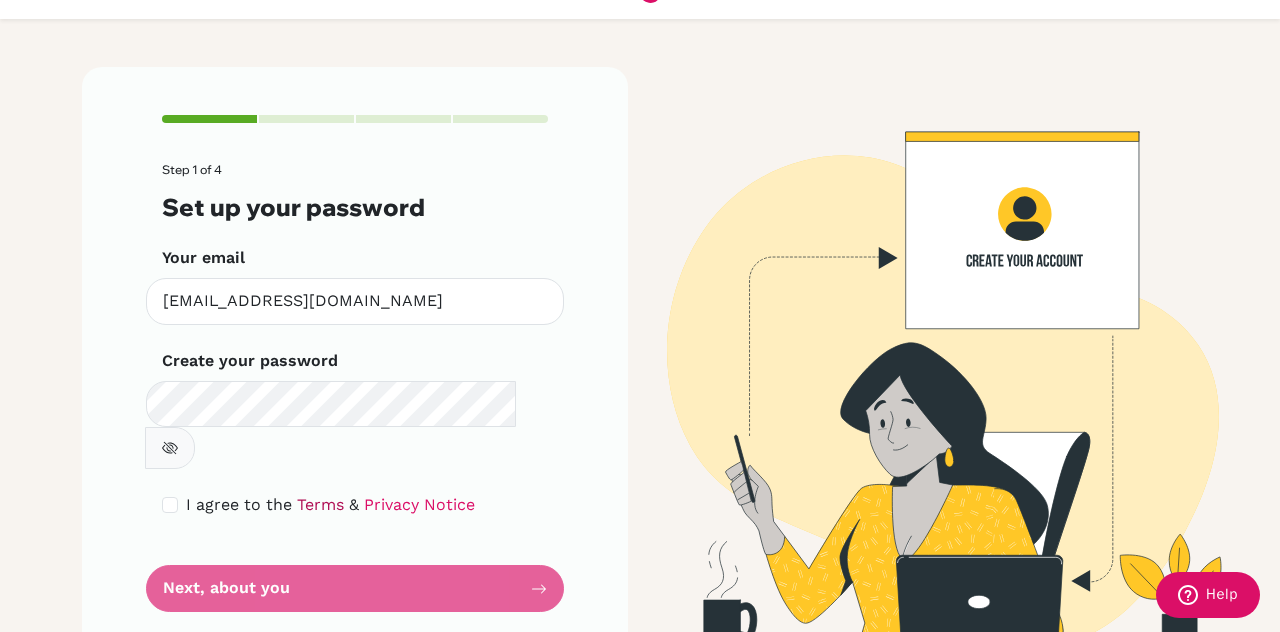 click on "Terms" at bounding box center [320, 504] 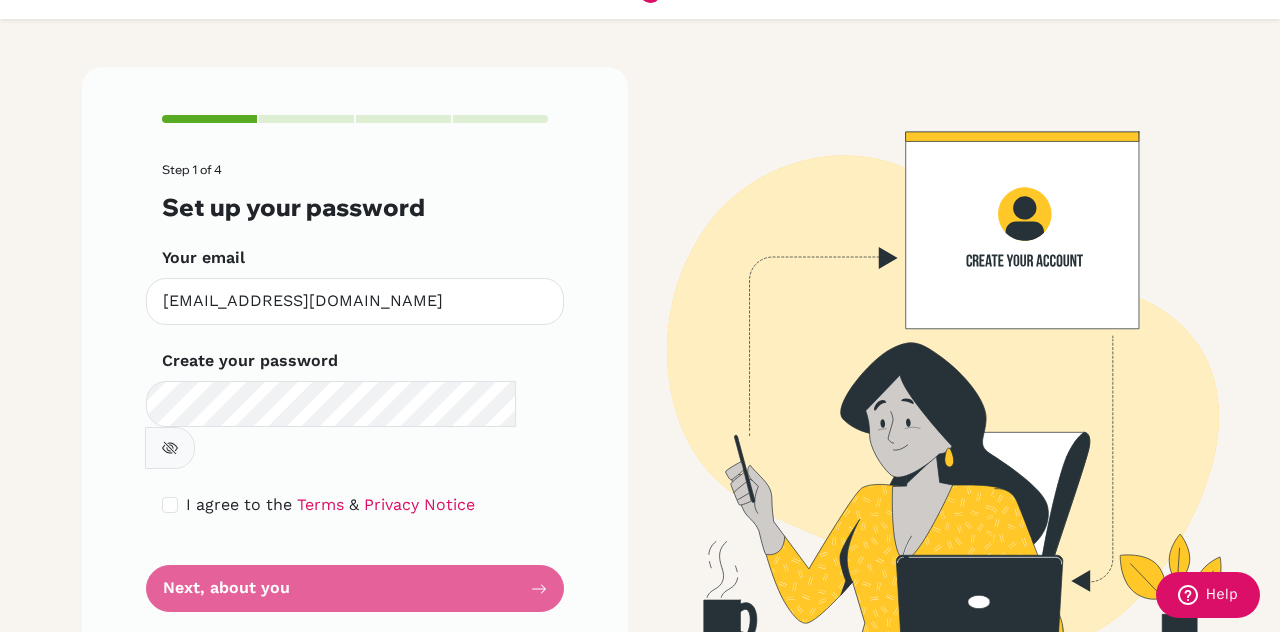 click on "Step 1 of 4
Set up your password
Your email
notdanzyx@gmail.com
Invalid email
Create your password
Make sure it's at least 6 characters
I agree to the
Terms
&
Privacy Notice
Next, about you" at bounding box center [355, 387] 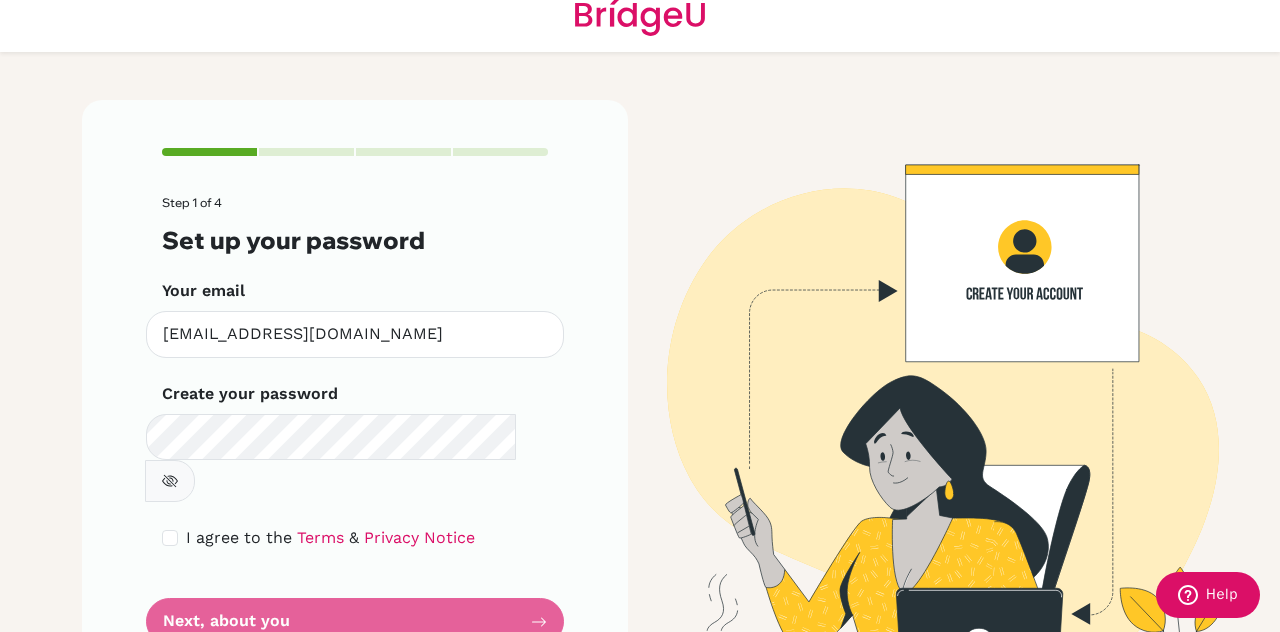 scroll, scrollTop: 66, scrollLeft: 0, axis: vertical 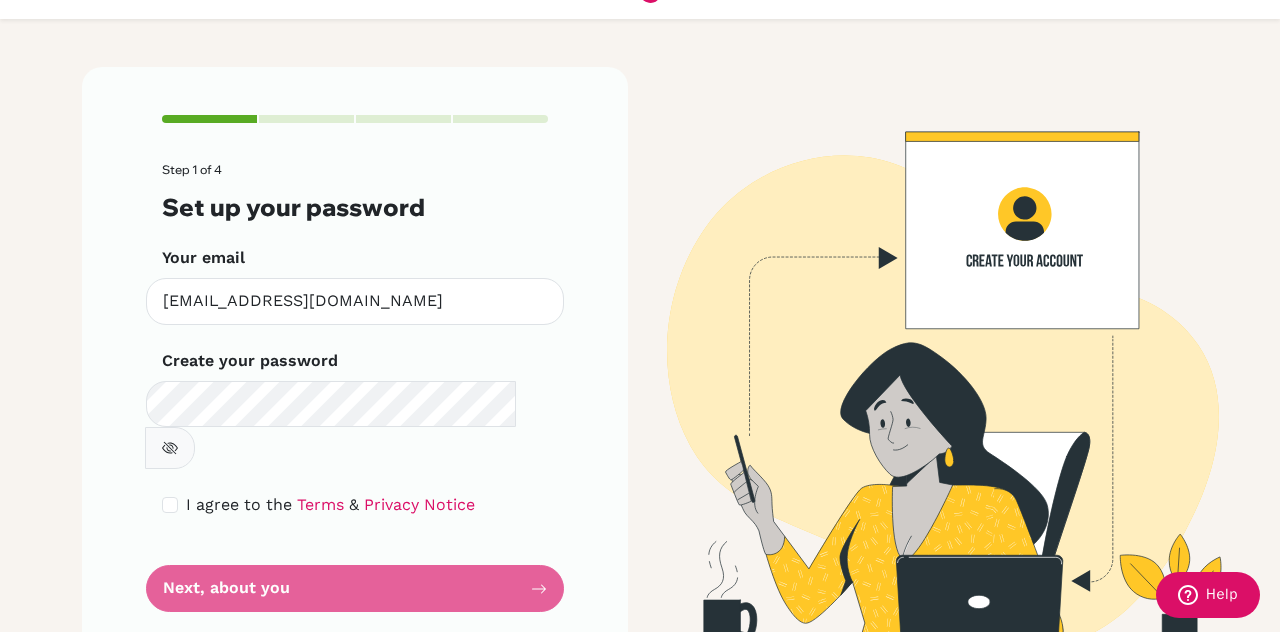 click at bounding box center [925, 363] 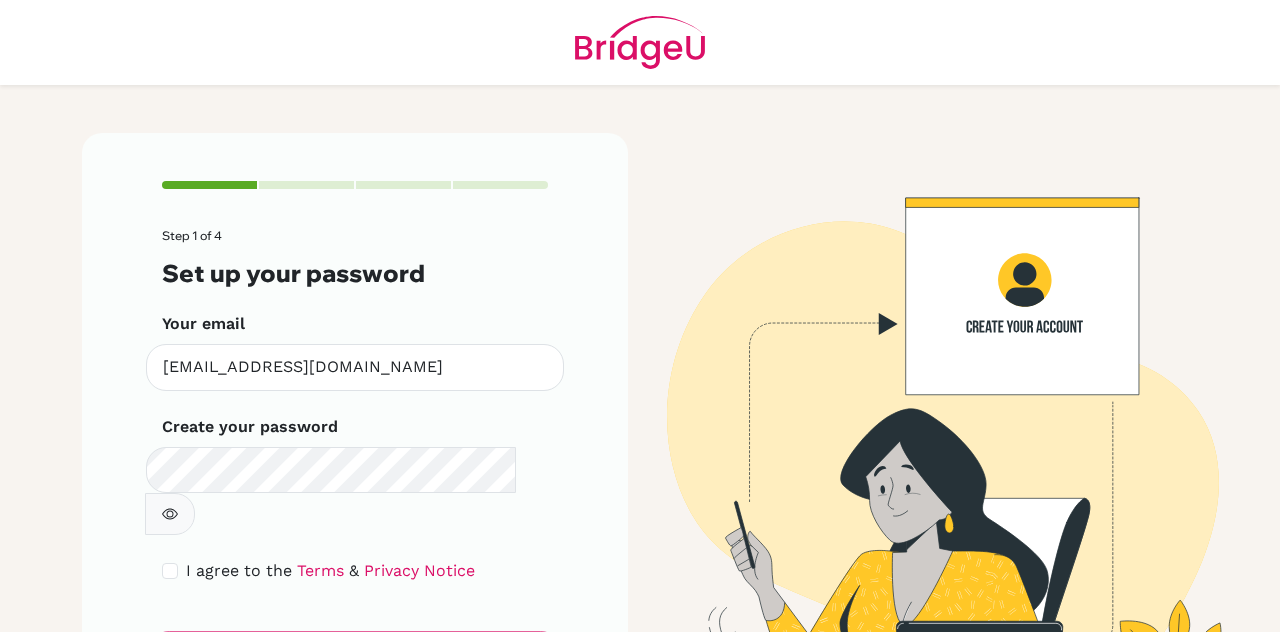 scroll, scrollTop: 0, scrollLeft: 0, axis: both 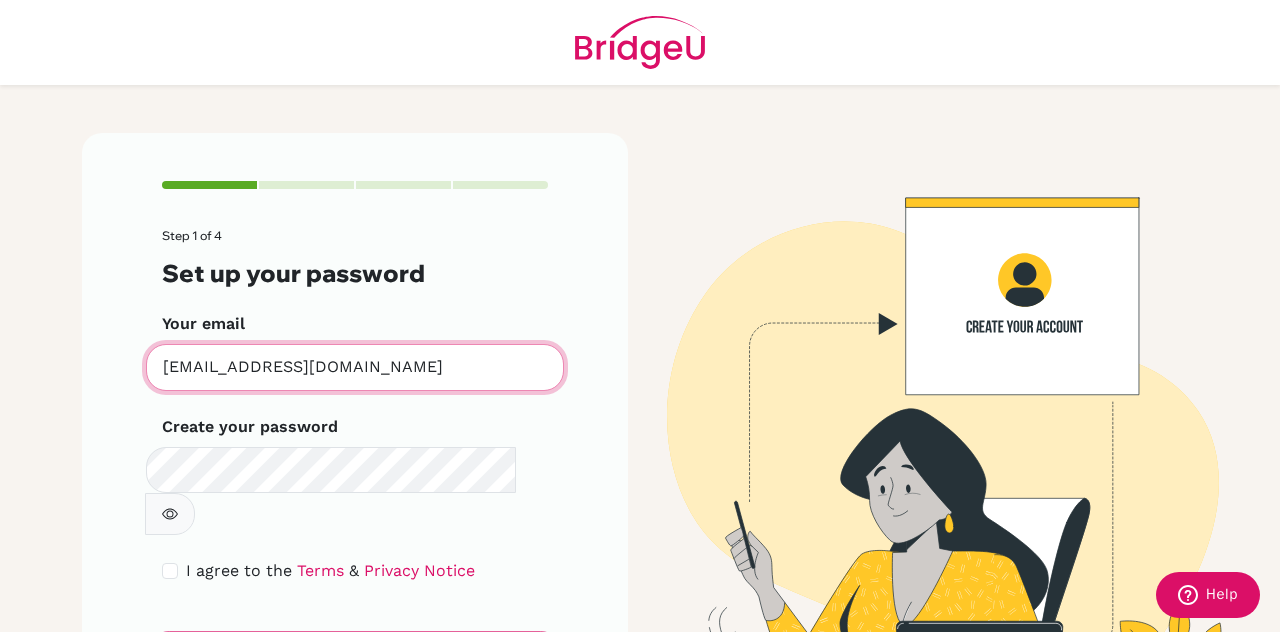 click on "notdanzyx@gmail.com" at bounding box center [355, 367] 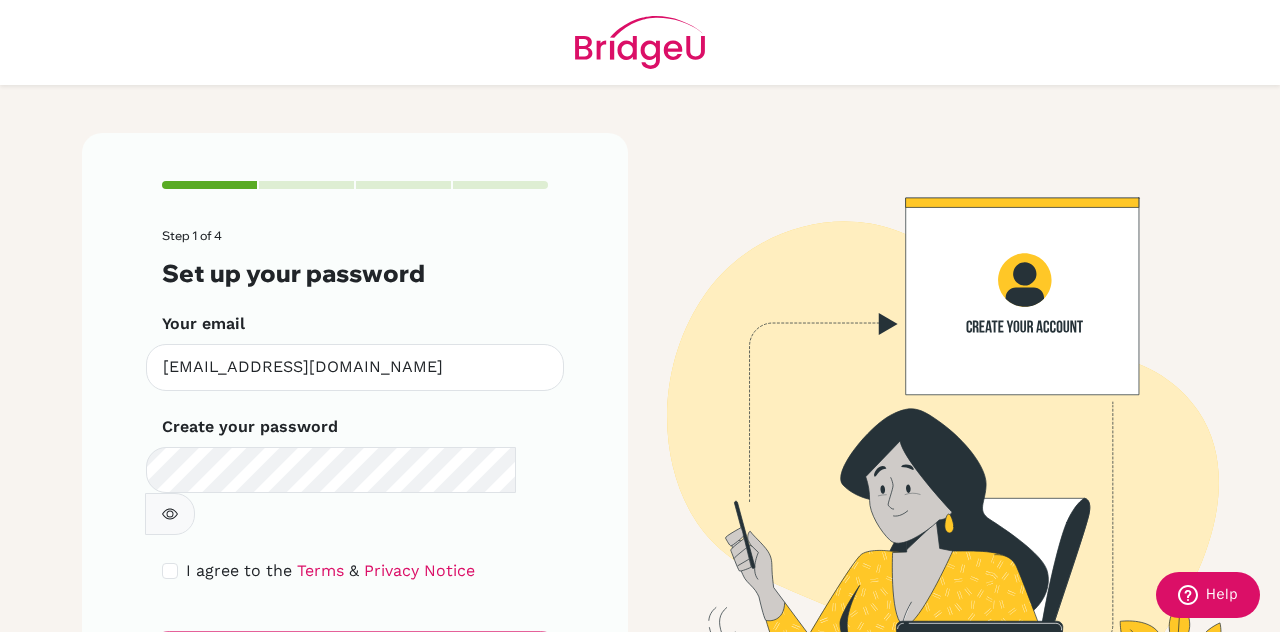 click on "Create your password
Make sure it's at least 6 characters" at bounding box center (355, 475) 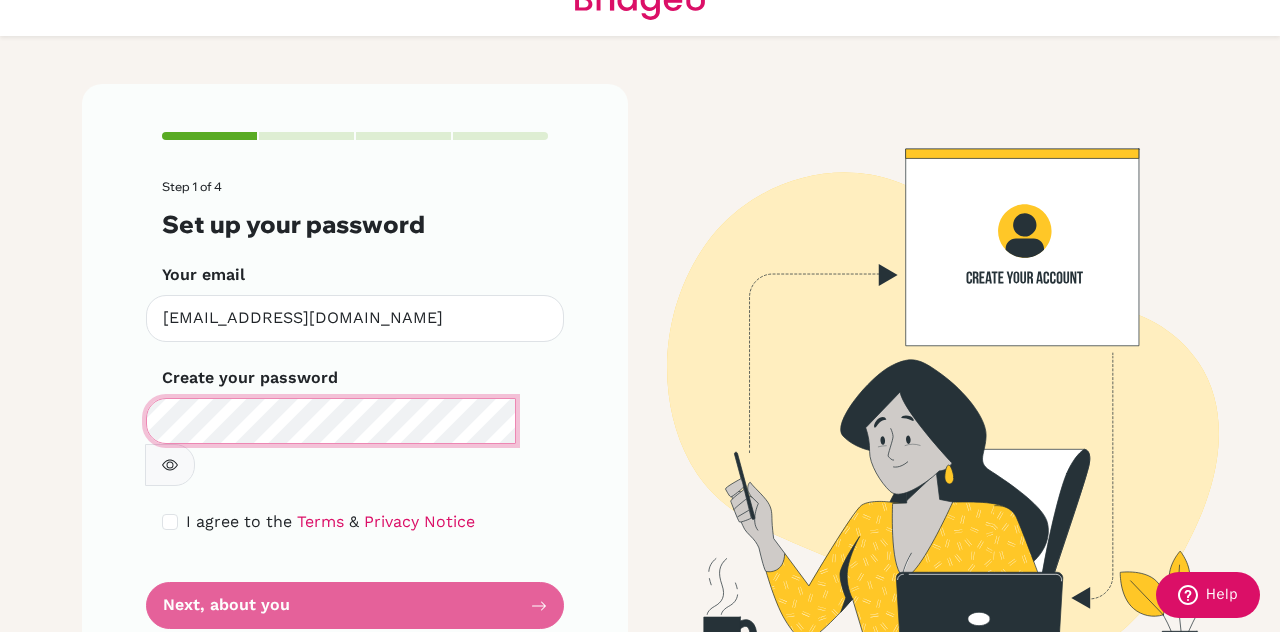 scroll, scrollTop: 50, scrollLeft: 0, axis: vertical 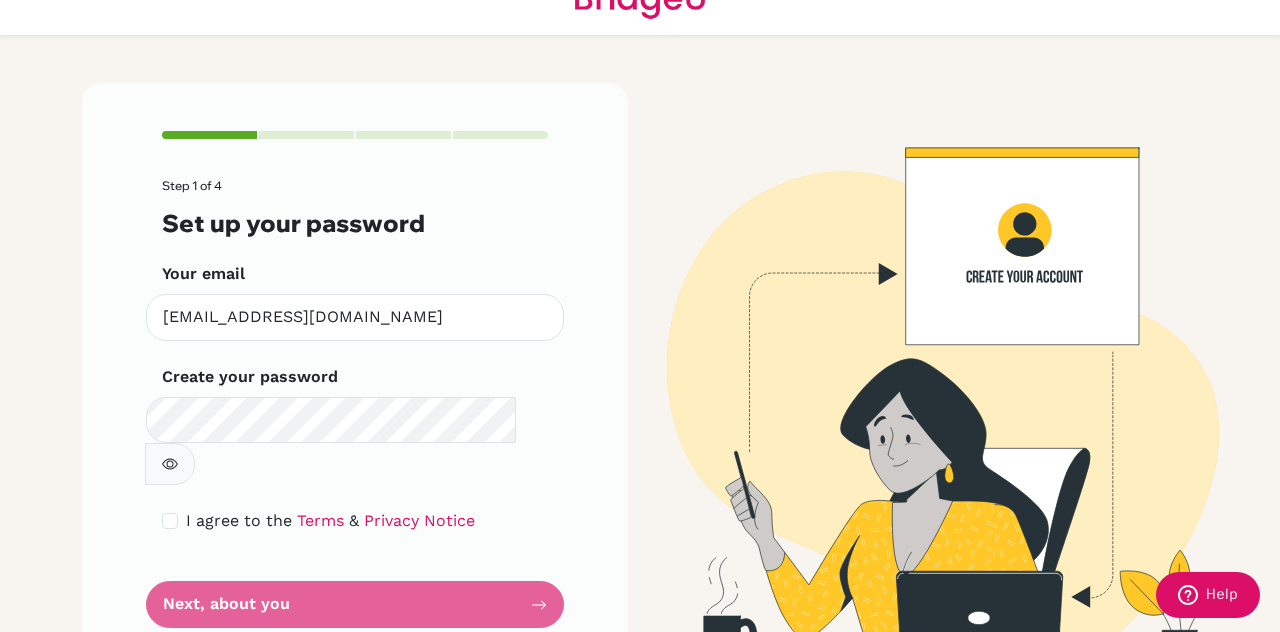 click at bounding box center (170, 464) 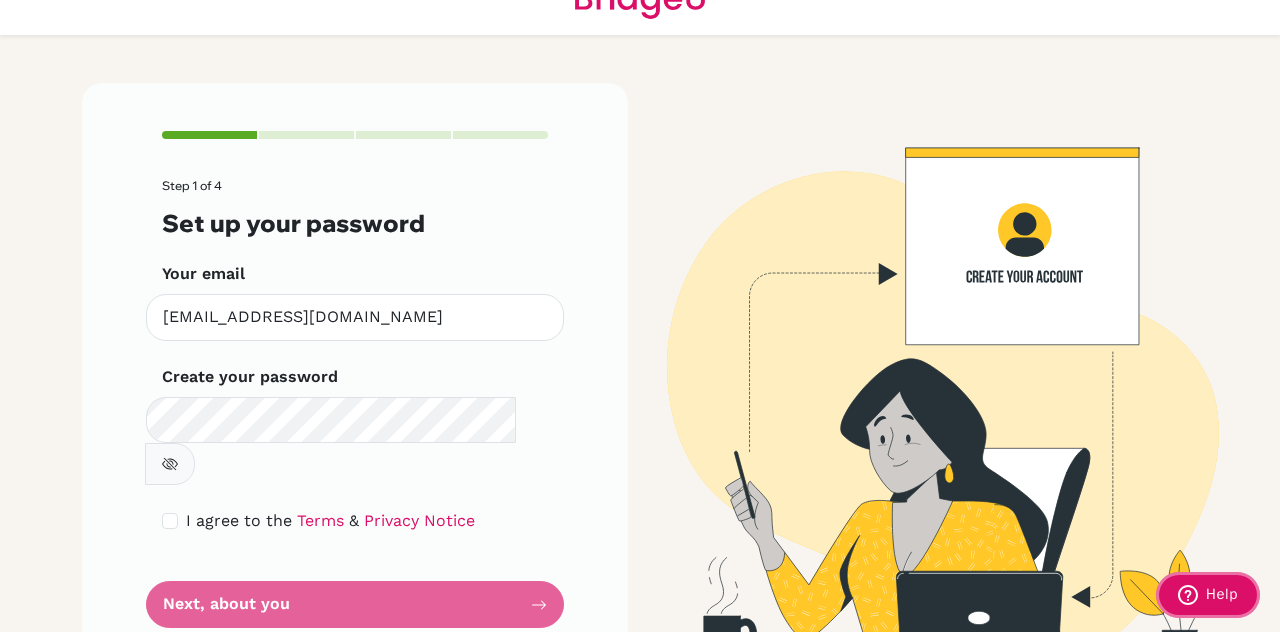 click 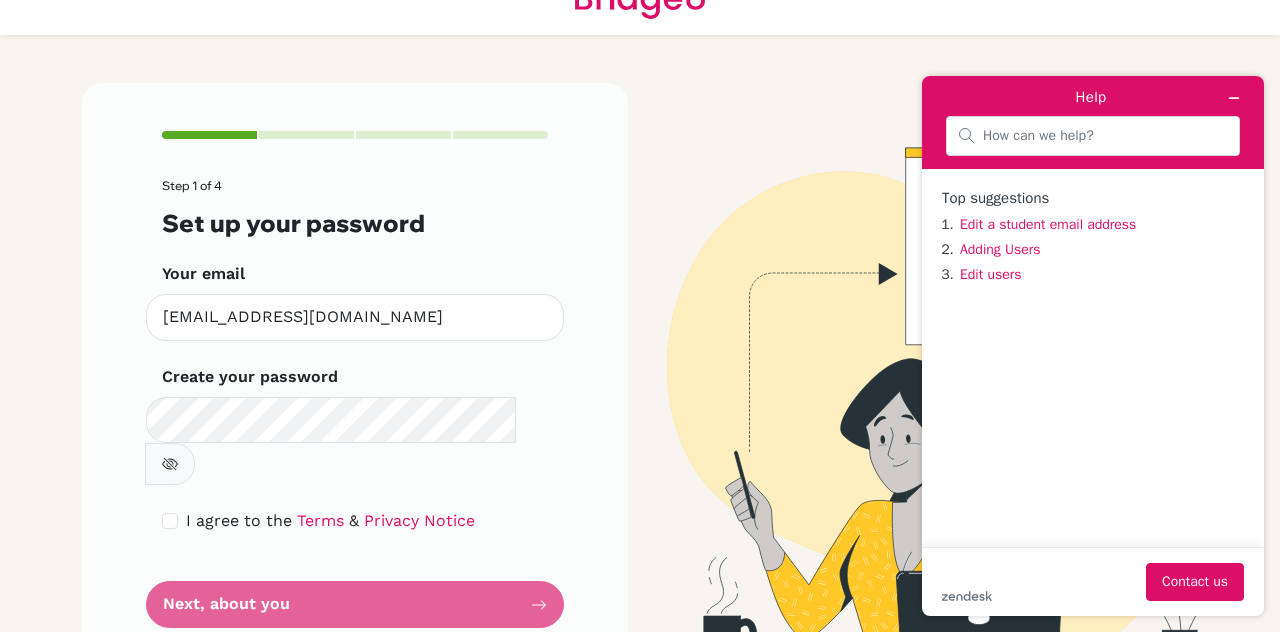 scroll, scrollTop: 0, scrollLeft: 0, axis: both 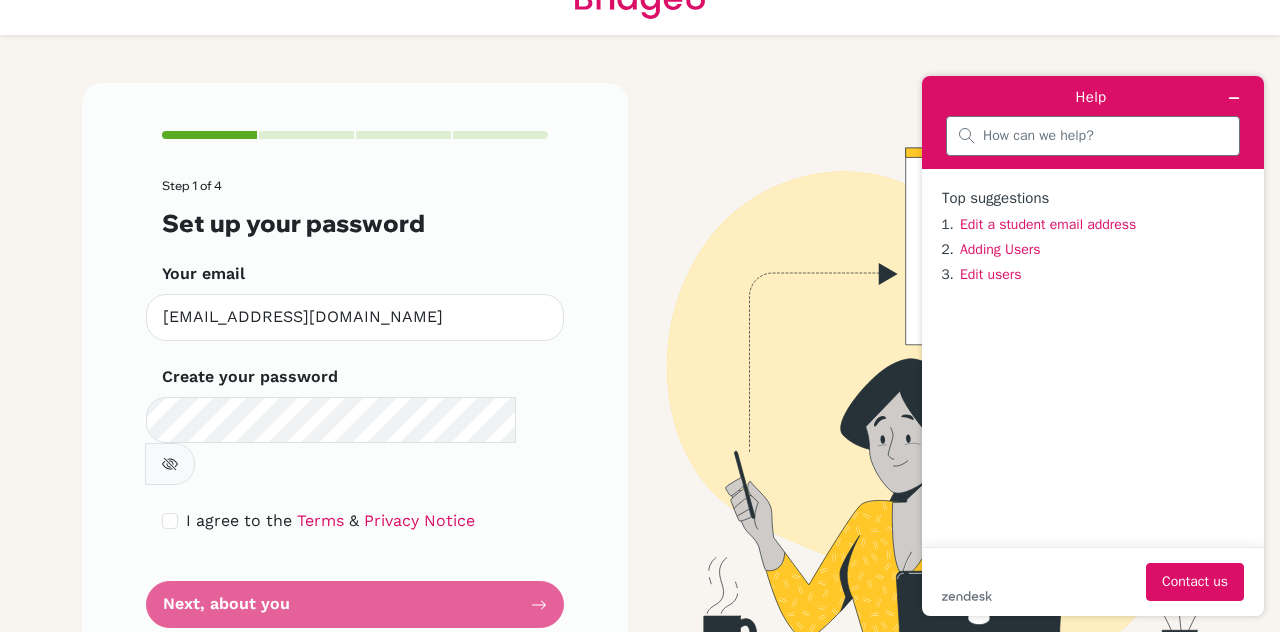 click at bounding box center [1093, 136] 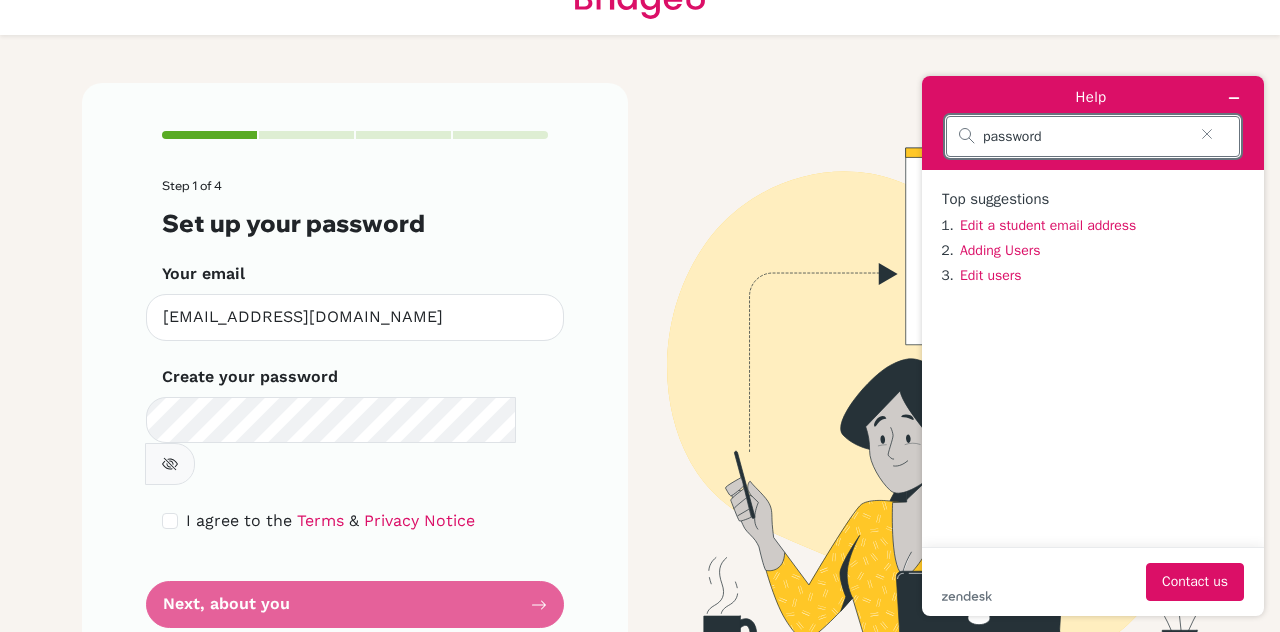 type on "password" 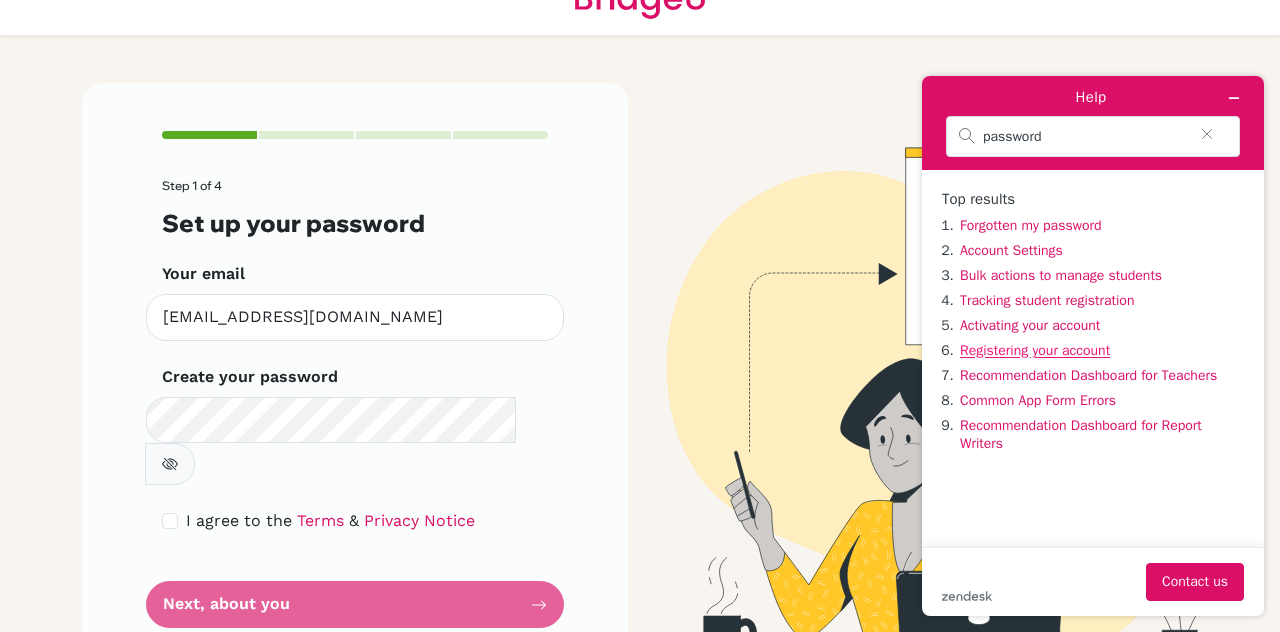 click on "Registering your account" at bounding box center (1035, 350) 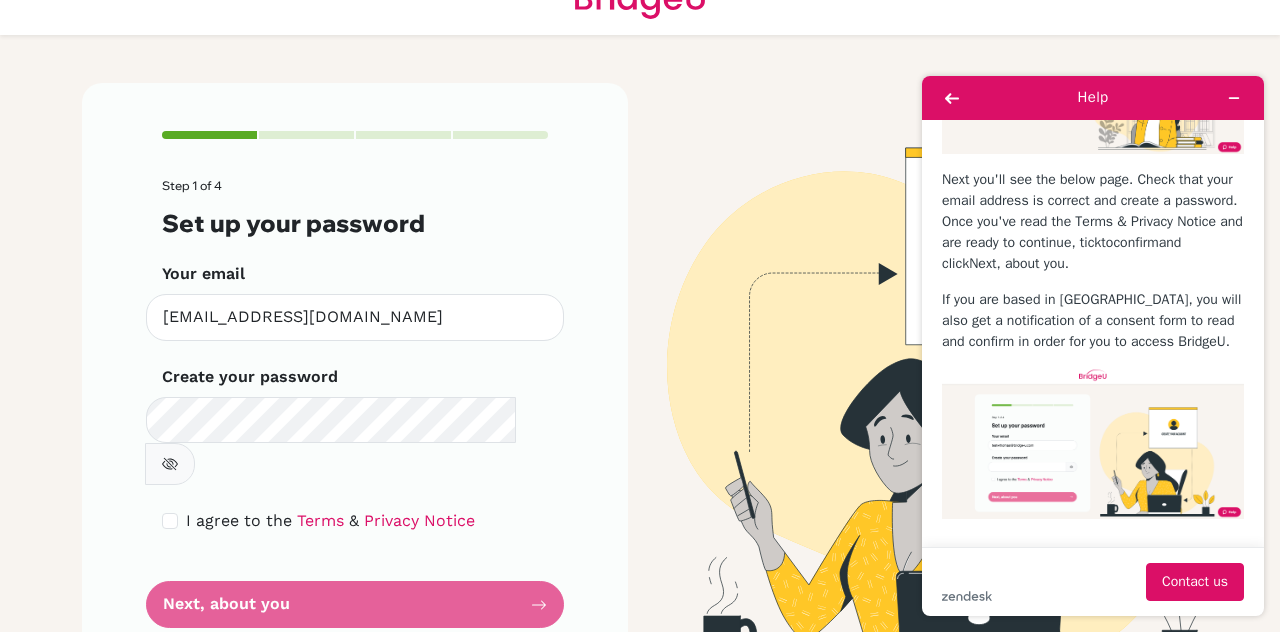 scroll, scrollTop: 835, scrollLeft: 0, axis: vertical 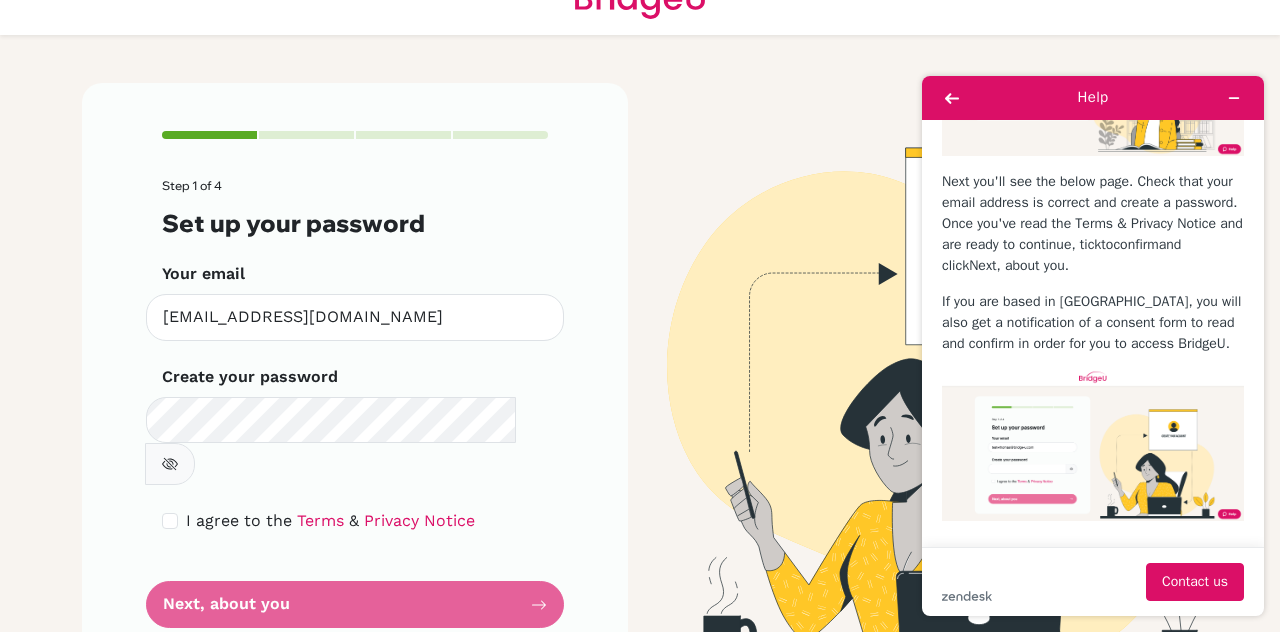 click on "Step 1 of 4
Set up your password
Your email
[EMAIL_ADDRESS][DOMAIN_NAME]
Invalid email
Create your password
Make sure it's at least 6 characters
I agree to the
Terms
&
Privacy Notice
Next, about you" at bounding box center [355, 403] 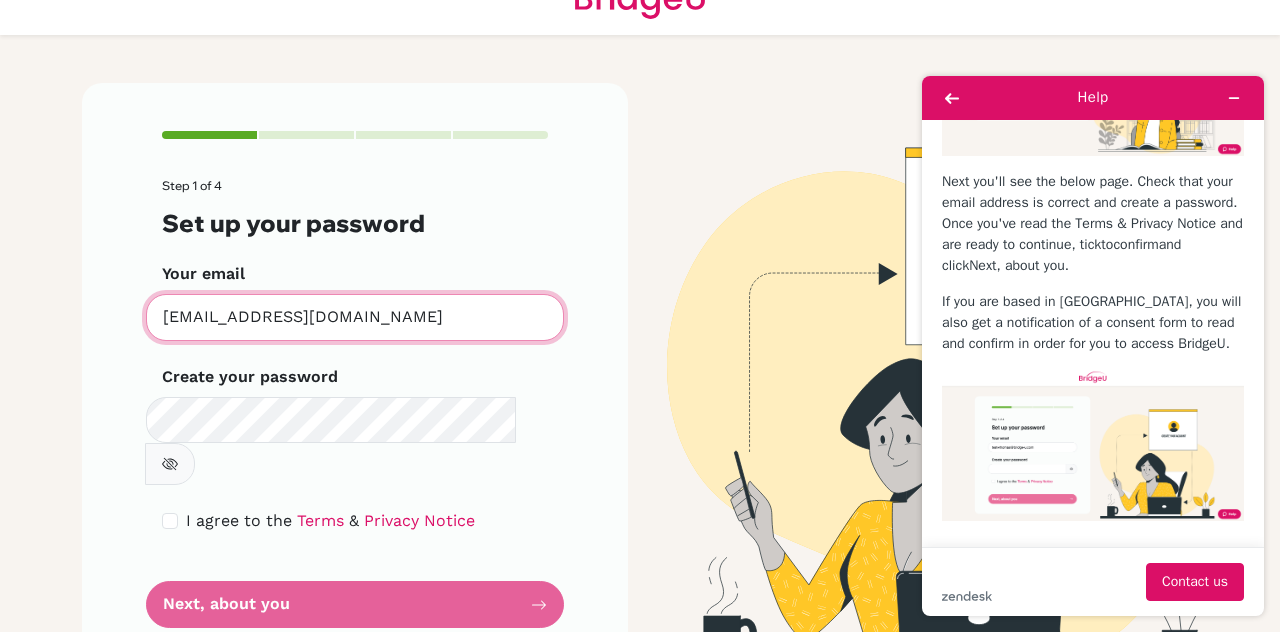 click on "[EMAIL_ADDRESS][DOMAIN_NAME]" at bounding box center [355, 317] 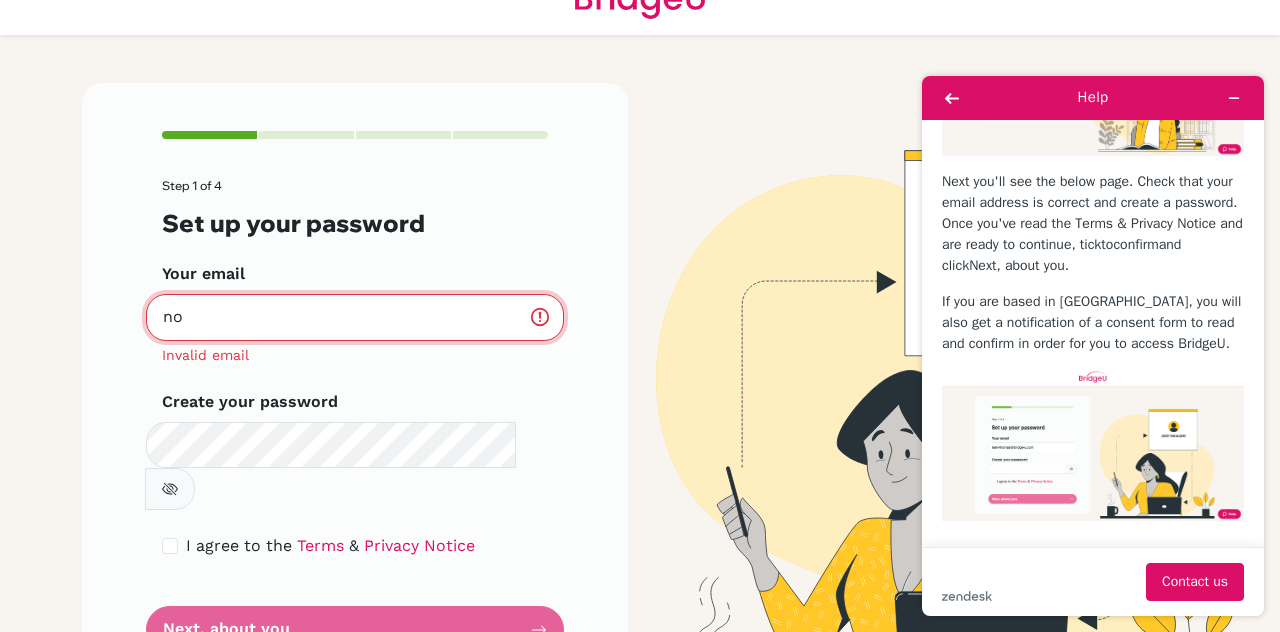 type on "n" 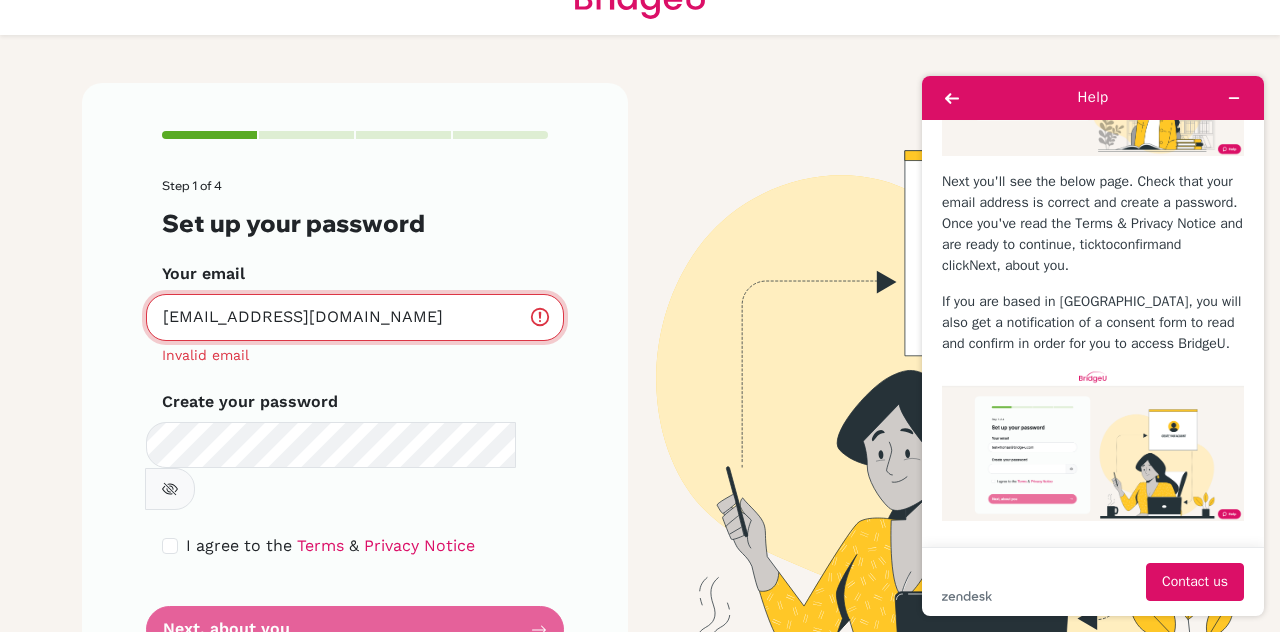 type on "[EMAIL_ADDRESS][DOMAIN_NAME]" 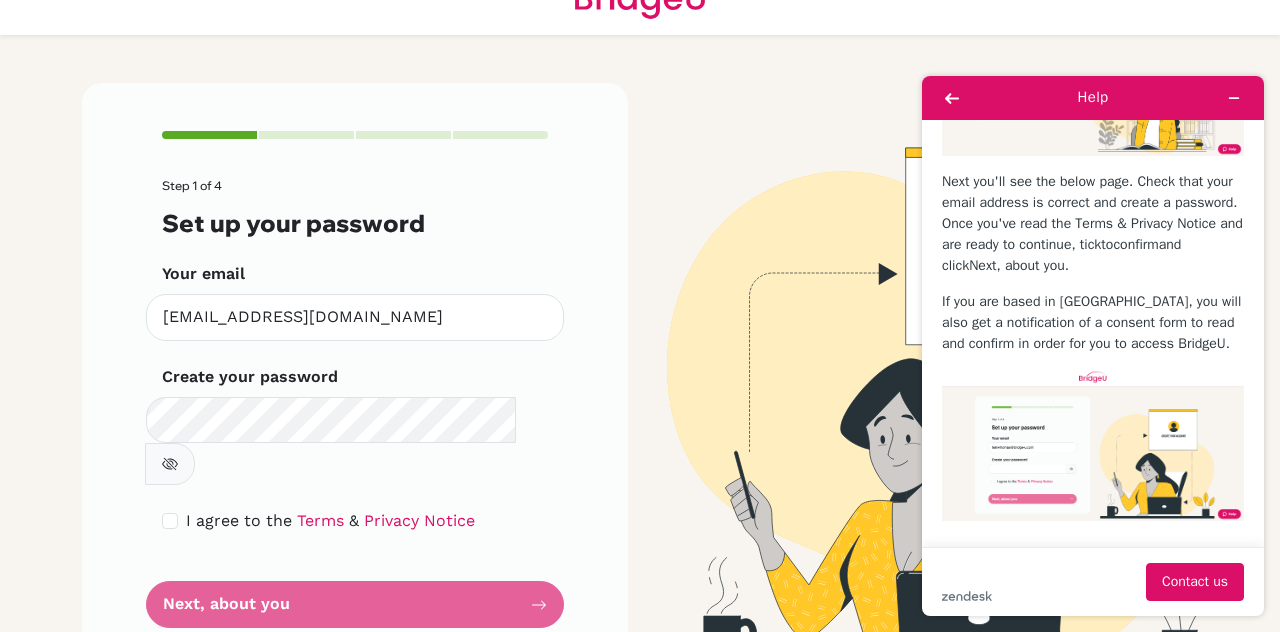 click on "Step 1 of 4
Set up your password
Your email
[EMAIL_ADDRESS][DOMAIN_NAME]
Invalid email
Create your password
Make sure it's at least 6 characters
I agree to the
Terms
&
Privacy Notice
Next, about you" at bounding box center [355, 403] 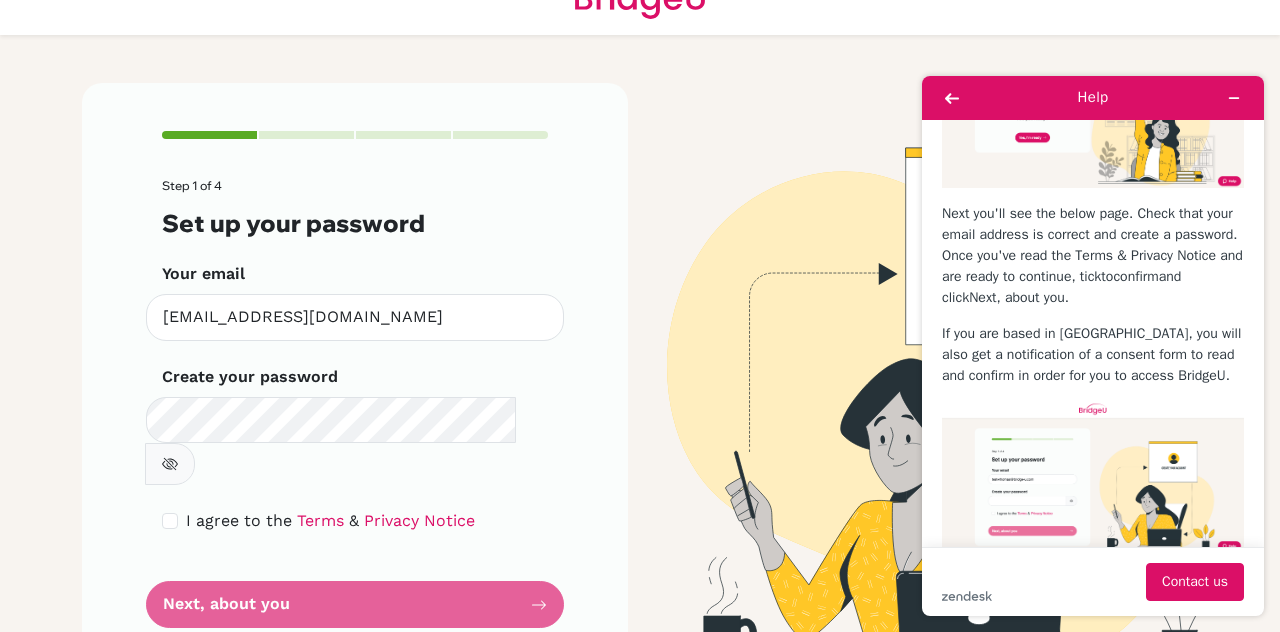 scroll, scrollTop: 802, scrollLeft: 0, axis: vertical 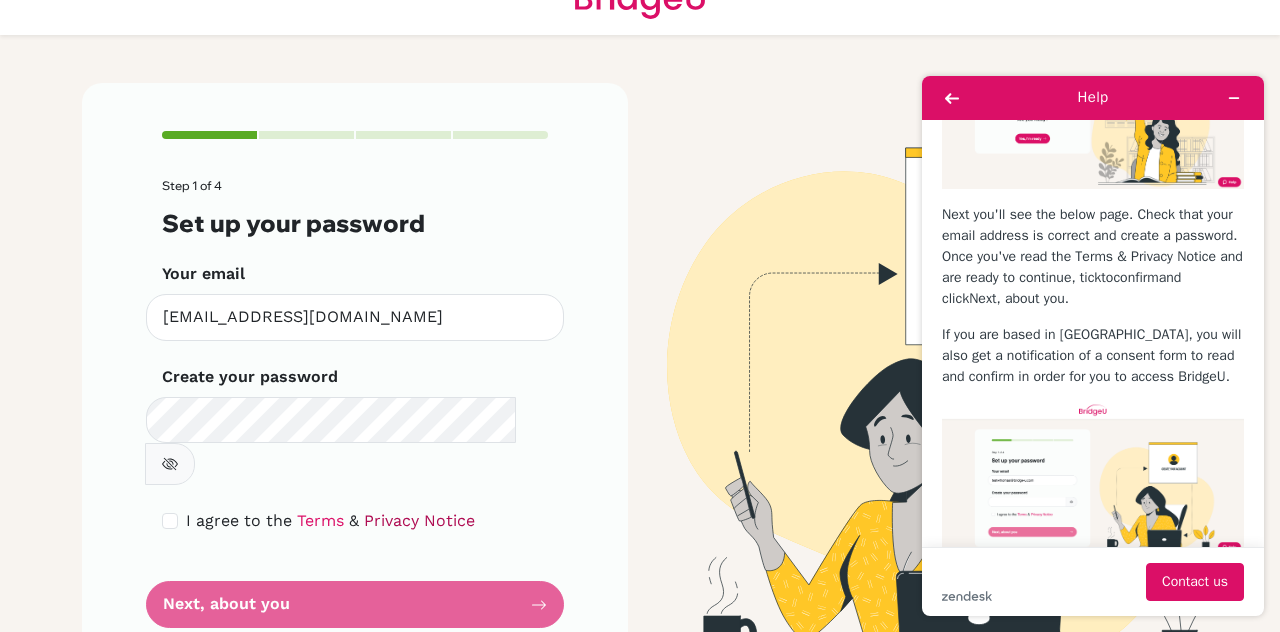 click on "Privacy Notice" at bounding box center [419, 520] 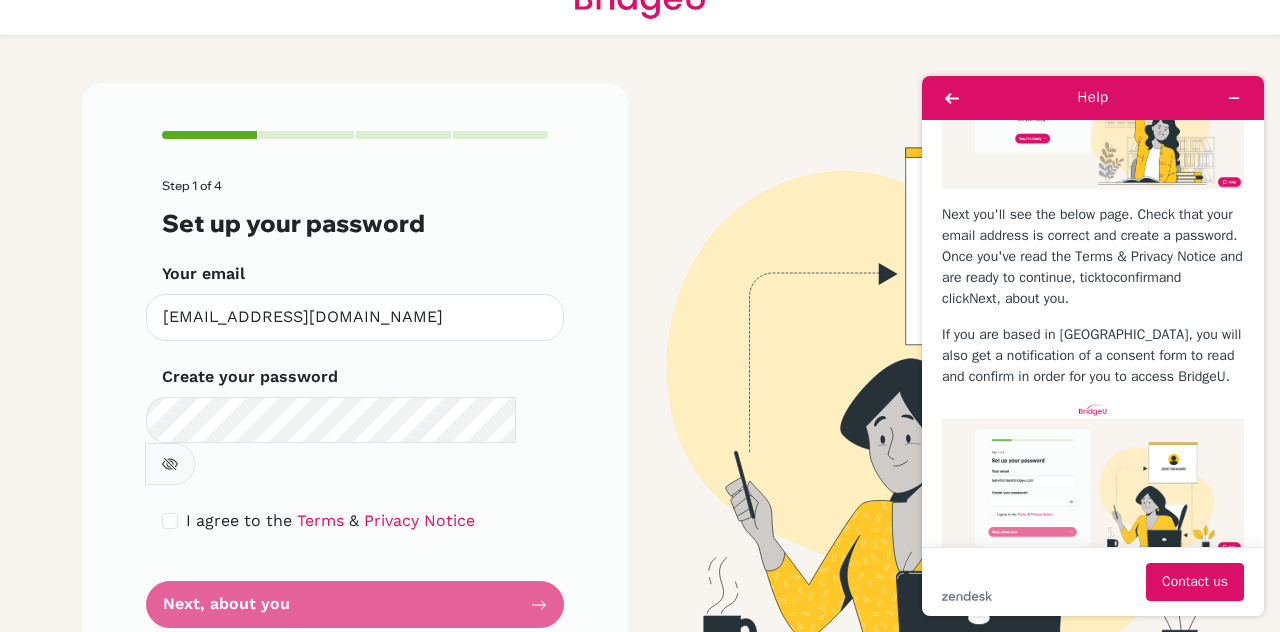 click on "Step 1 of 4
Set up your password
Your email
[EMAIL_ADDRESS][DOMAIN_NAME]
Invalid email
Create your password
Make sure it's at least 6 characters
I agree to the
Terms
&
Privacy Notice
Next, about you" at bounding box center (355, 403) 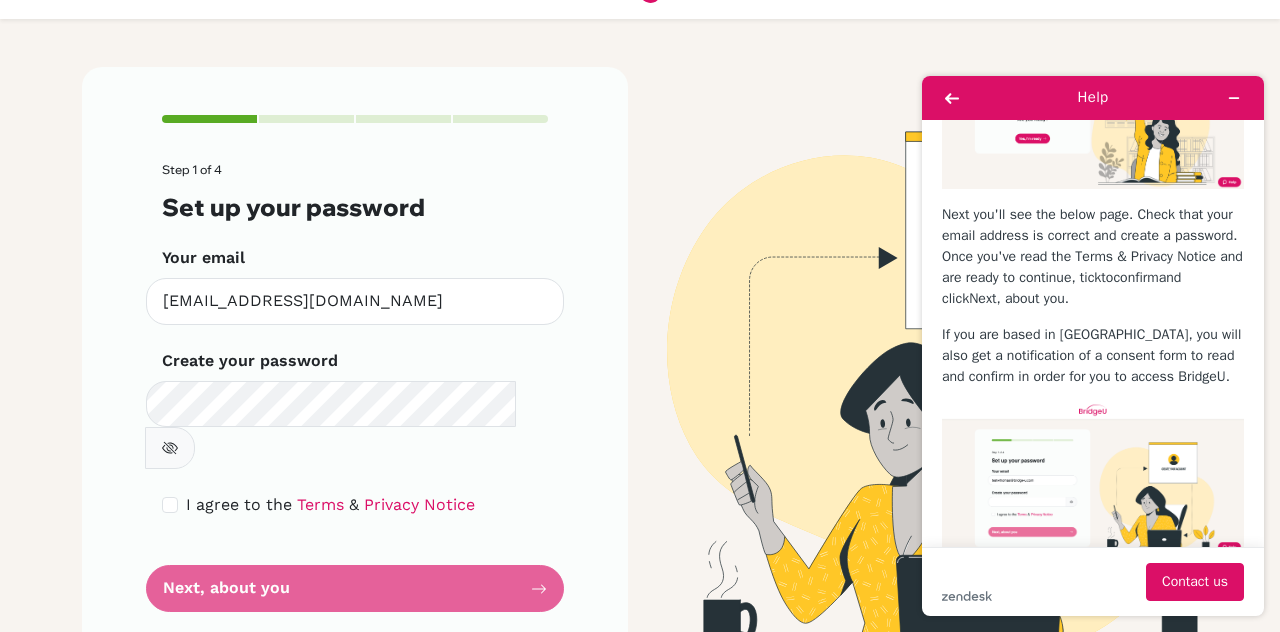 click on "Step 1 of 4
Set up your password
Your email
[EMAIL_ADDRESS][DOMAIN_NAME]
Invalid email
Create your password
Make sure it's at least 6 characters
I agree to the
Terms
&
Privacy Notice
Next, about you" at bounding box center [355, 387] 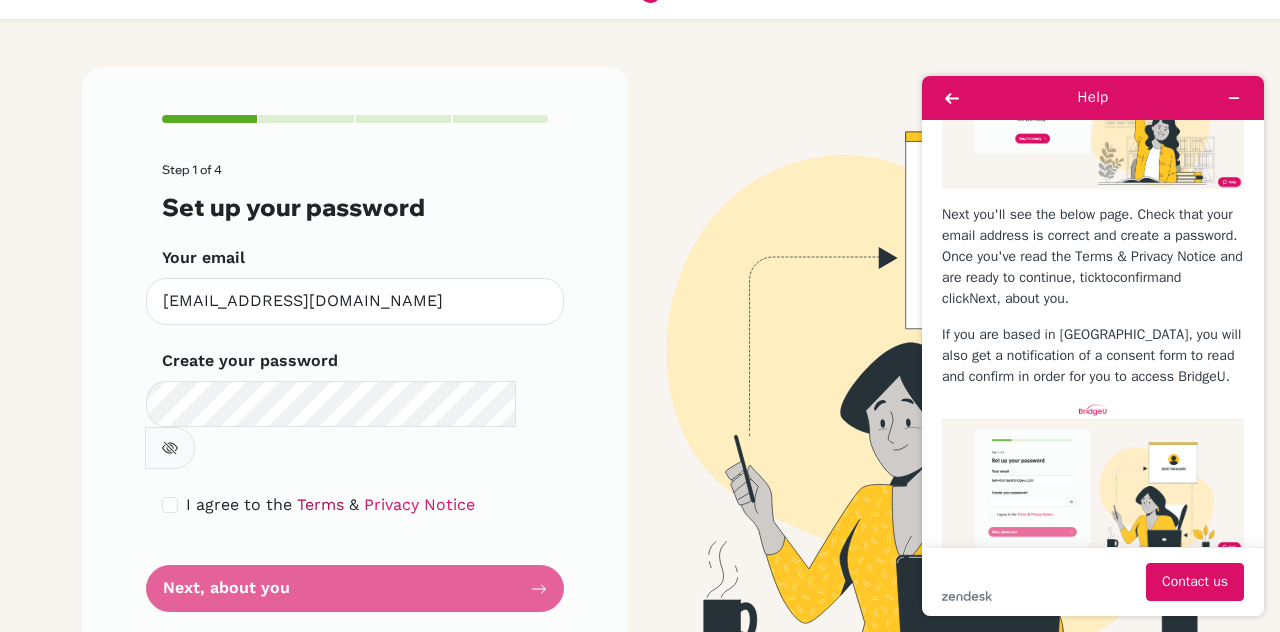 click on "Terms" at bounding box center [320, 504] 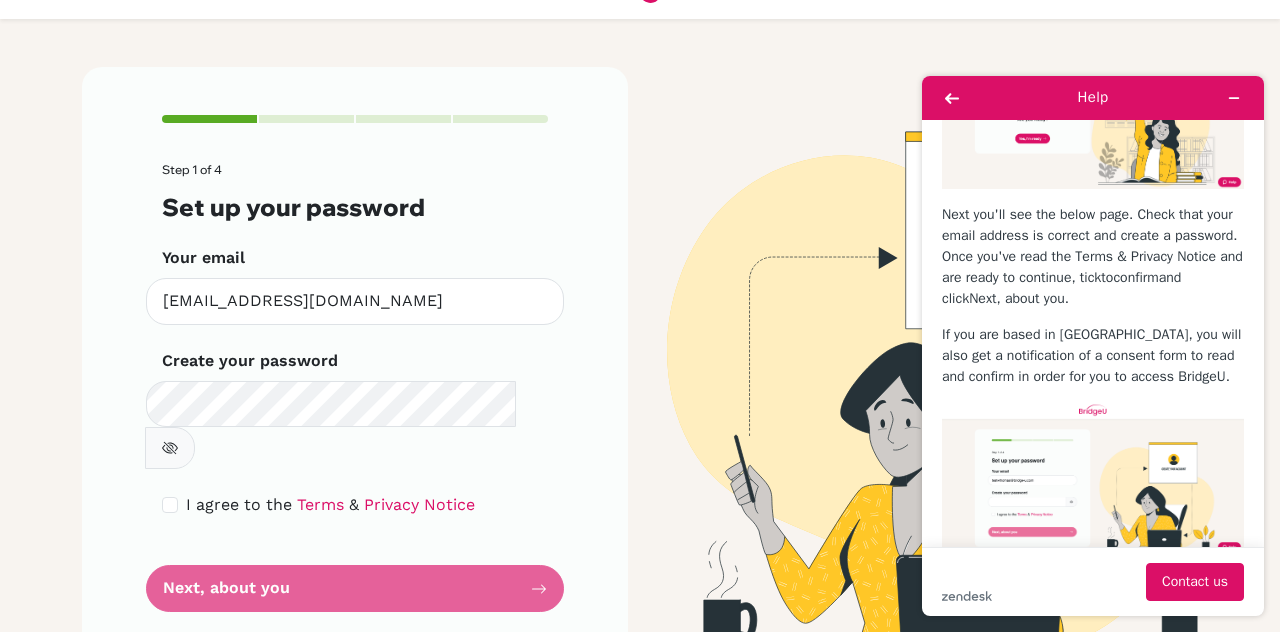 click on "Step 1 of 4
Set up your password
Your email
[EMAIL_ADDRESS][DOMAIN_NAME]
Invalid email
Create your password
Make sure it's at least 6 characters
I agree to the
Terms
&
Privacy Notice
Next, about you" at bounding box center [355, 387] 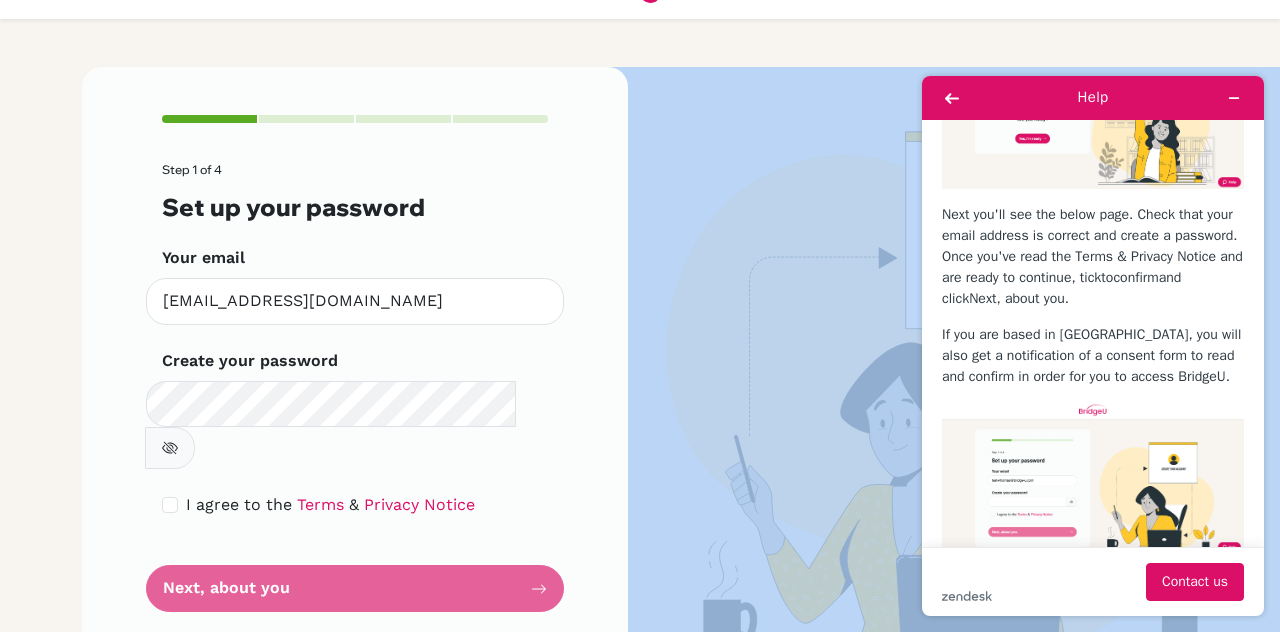 click on "Step 1 of 4
Set up your password
Your email
[EMAIL_ADDRESS][DOMAIN_NAME]
Invalid email
Create your password
Make sure it's at least 6 characters
I agree to the
Terms
&
Privacy Notice
Next, about you" at bounding box center [355, 387] 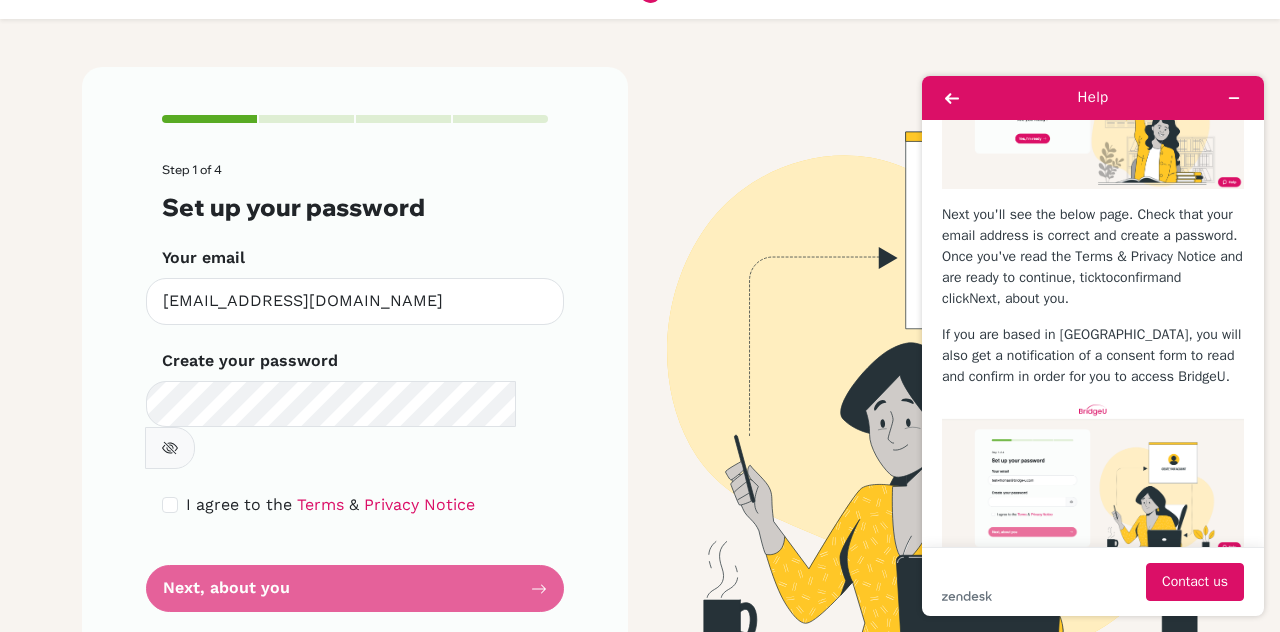 click on "Step 1 of 4
Set up your password
Your email
[EMAIL_ADDRESS][DOMAIN_NAME]
Invalid email
Create your password
Make sure it's at least 6 characters
I agree to the
Terms
&
Privacy Notice
Next, about you" at bounding box center (355, 387) 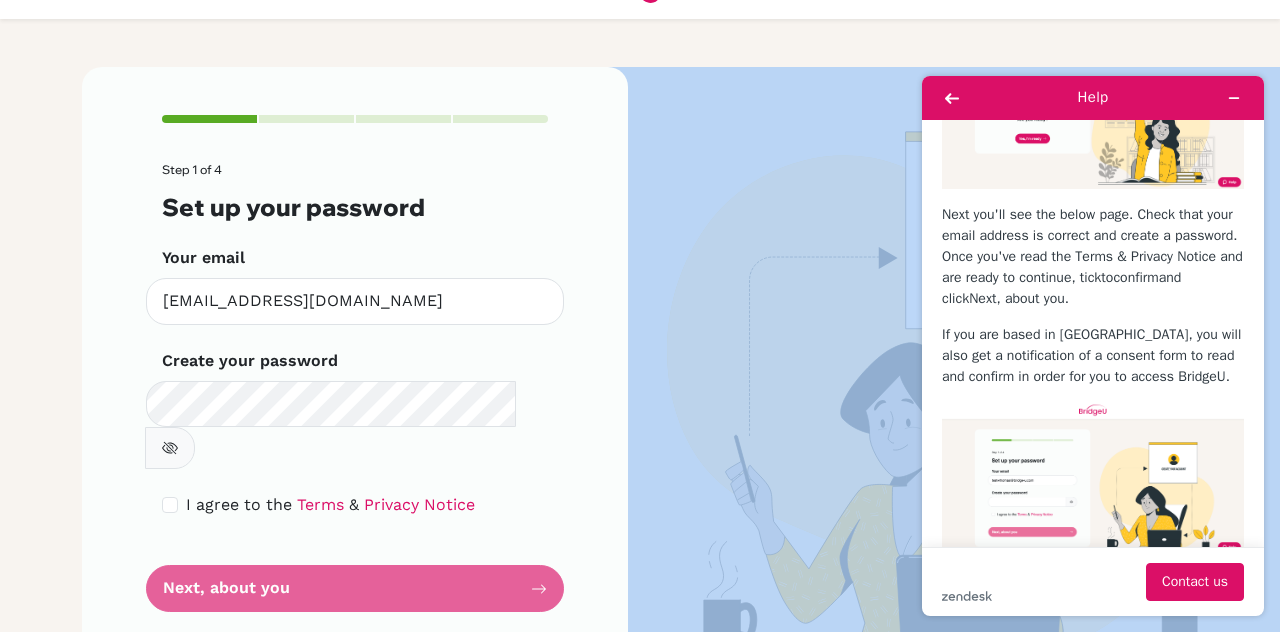 click on "Step 1 of 4
Set up your password
Your email
[EMAIL_ADDRESS][DOMAIN_NAME]
Invalid email
Create your password
Make sure it's at least 6 characters
I agree to the
Terms
&
Privacy Notice
Next, about you" at bounding box center (355, 387) 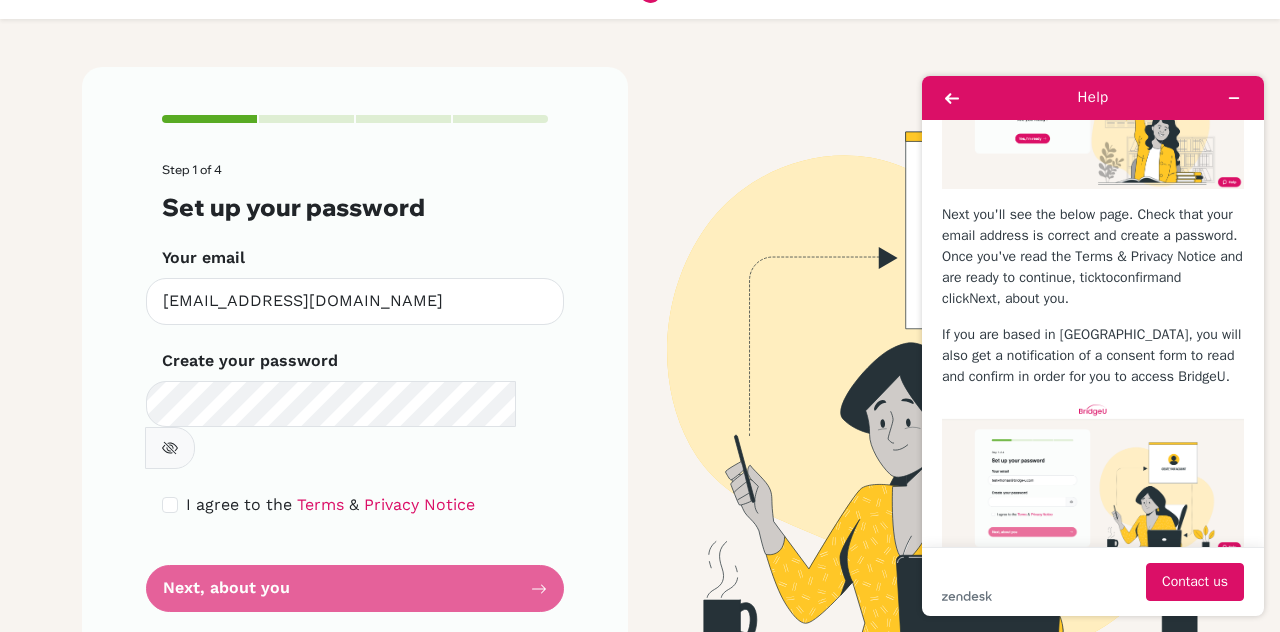 click on "Step 1 of 4
Set up your password
Your email
[EMAIL_ADDRESS][DOMAIN_NAME]
Invalid email
Create your password
Make sure it's at least 6 characters
I agree to the
Terms
&
Privacy Notice
Next, about you" at bounding box center [355, 363] 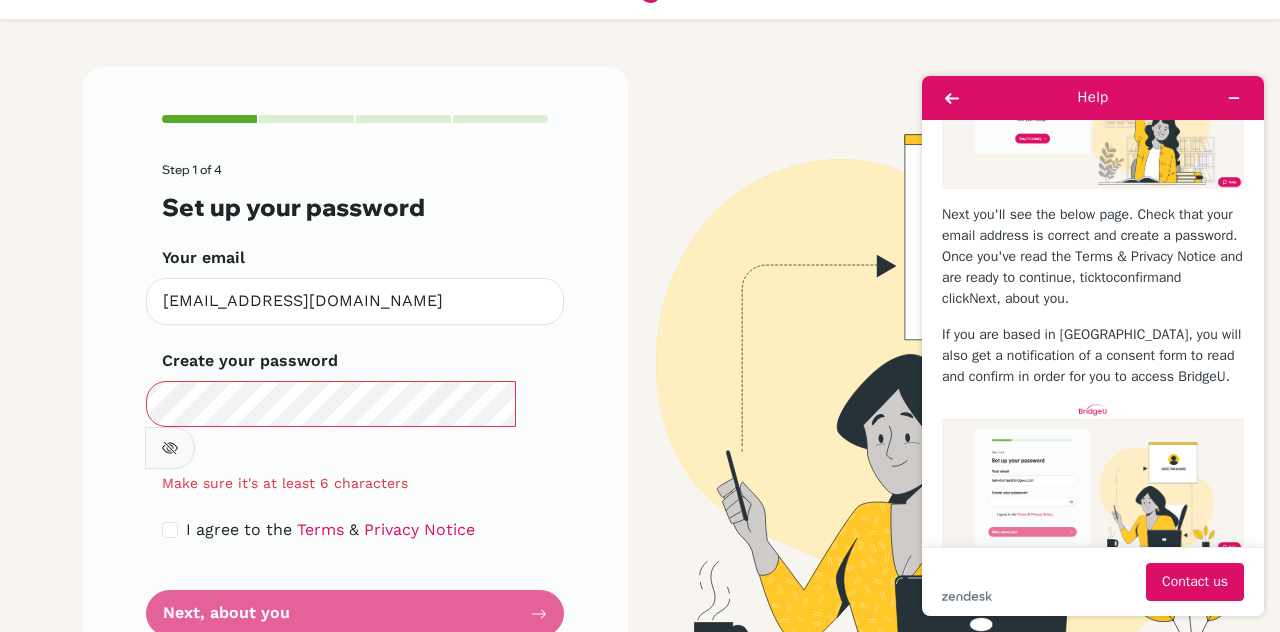 click on "Create your password
Make sure it's at least 6 characters" at bounding box center (355, 421) 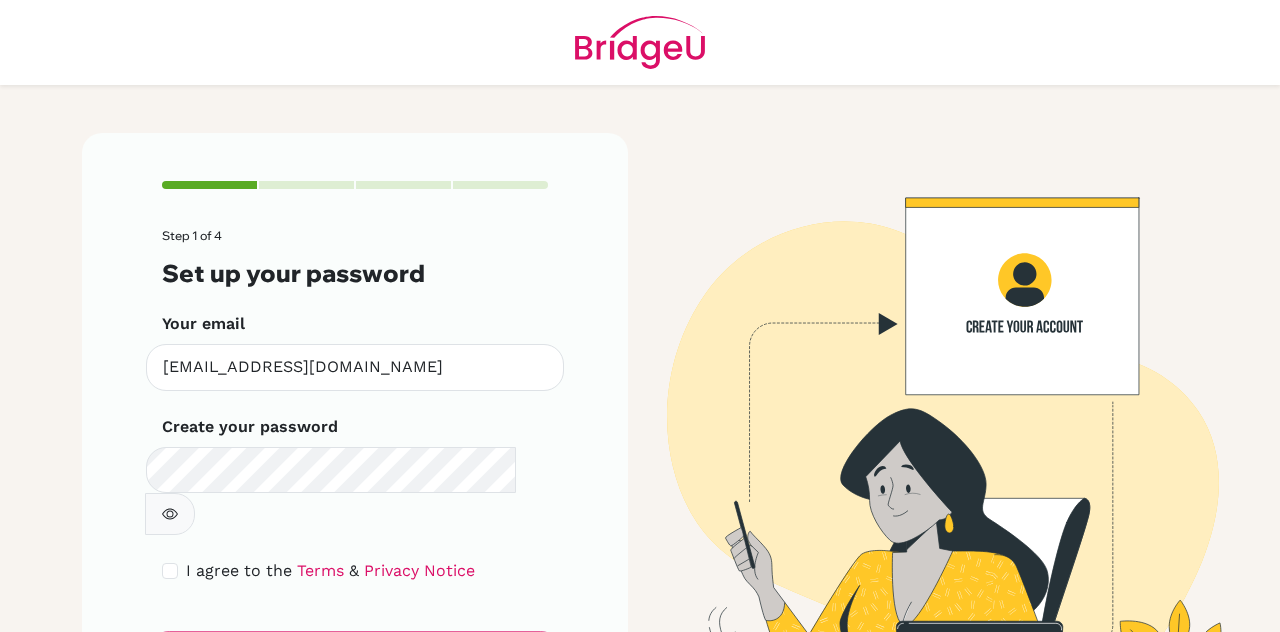 scroll, scrollTop: 0, scrollLeft: 0, axis: both 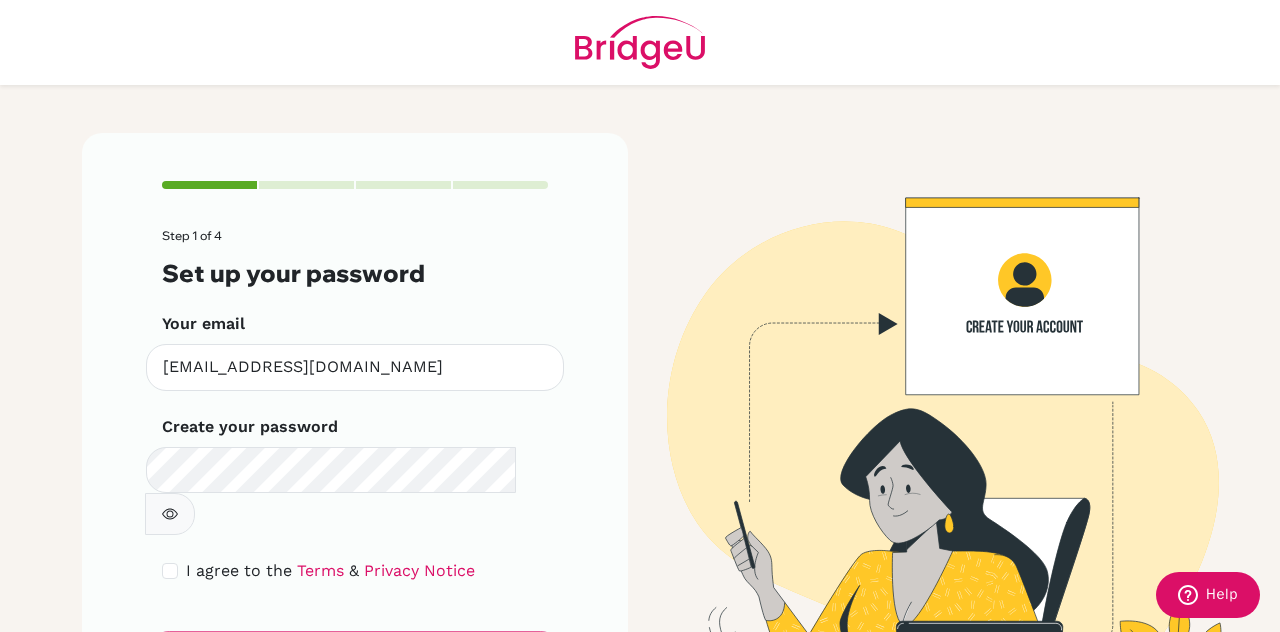 click at bounding box center [170, 514] 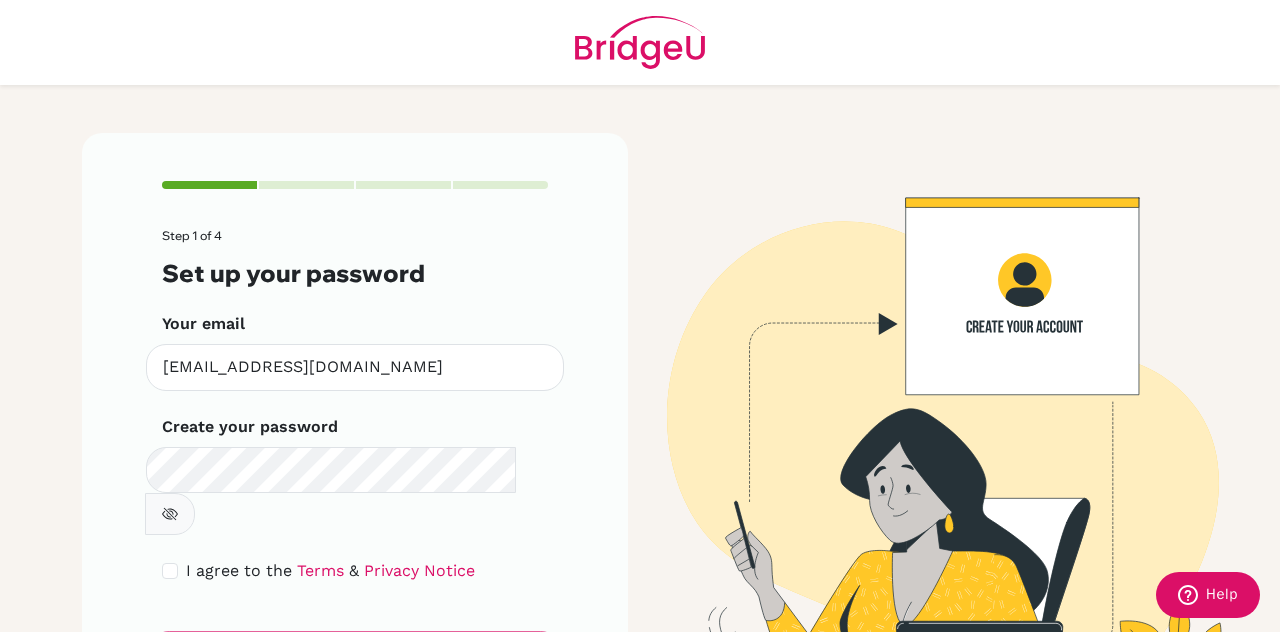 click at bounding box center [925, 429] 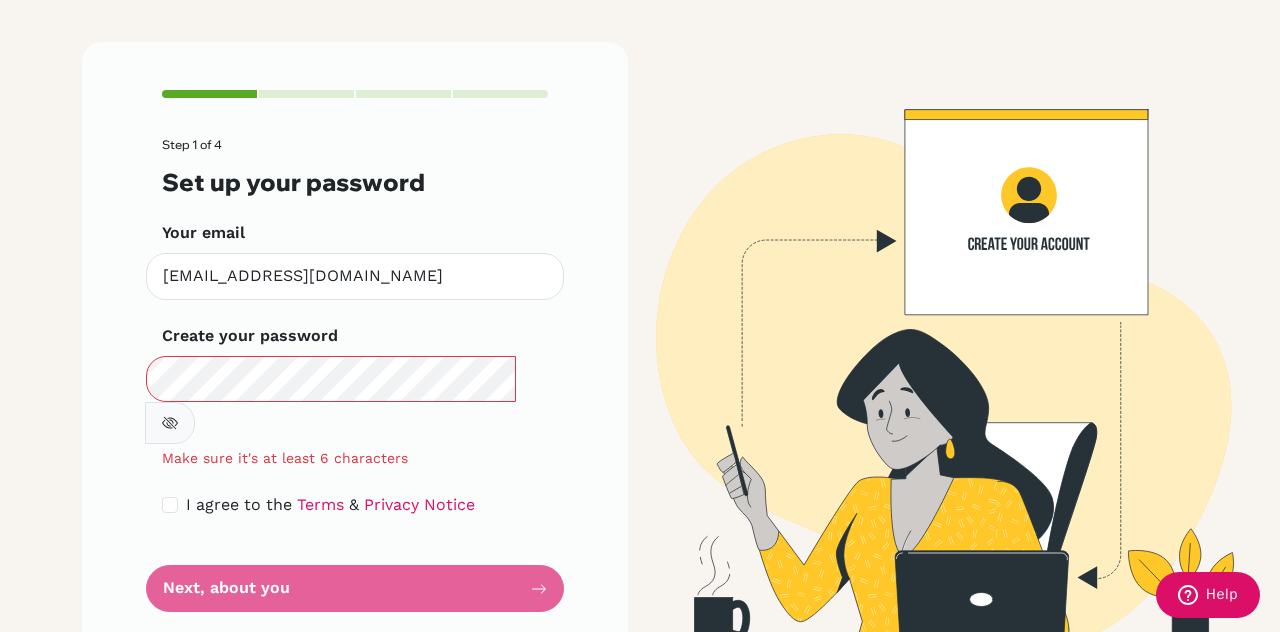 scroll, scrollTop: 66, scrollLeft: 0, axis: vertical 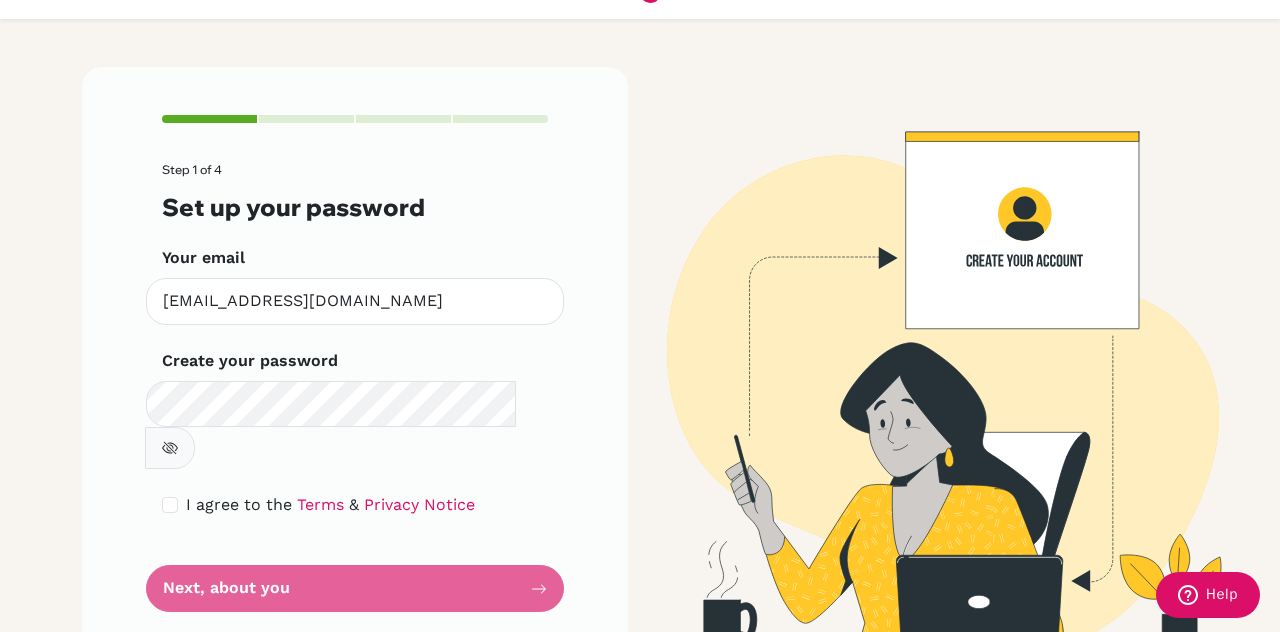 click on "Step 1 of 4
Set up your password
Your email
notdanzyx@gmail.com
Invalid email
Create your password
Make sure it's at least 6 characters
I agree to the
Terms
&
Privacy Notice
Next, about you" at bounding box center (355, 387) 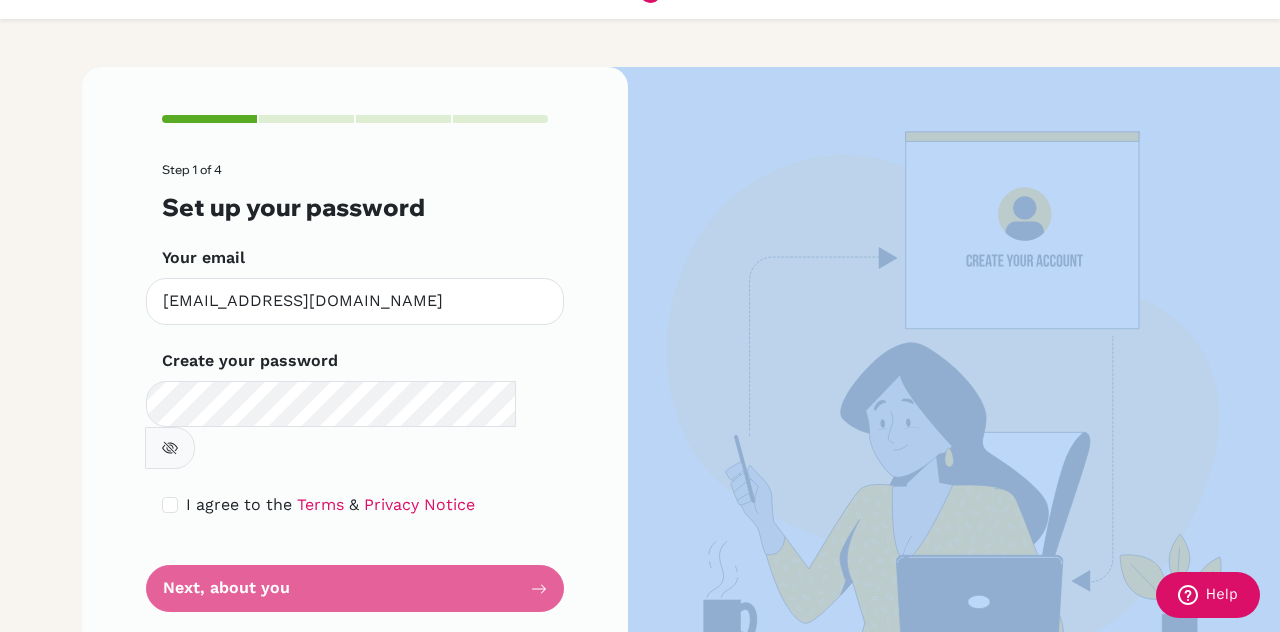 click on "Step 1 of 4
Set up your password
Your email
[EMAIL_ADDRESS][DOMAIN_NAME]
Invalid email
Create your password
Make sure it's at least 6 characters
I agree to the
Terms
&
Privacy Notice
Next, about you" at bounding box center [355, 387] 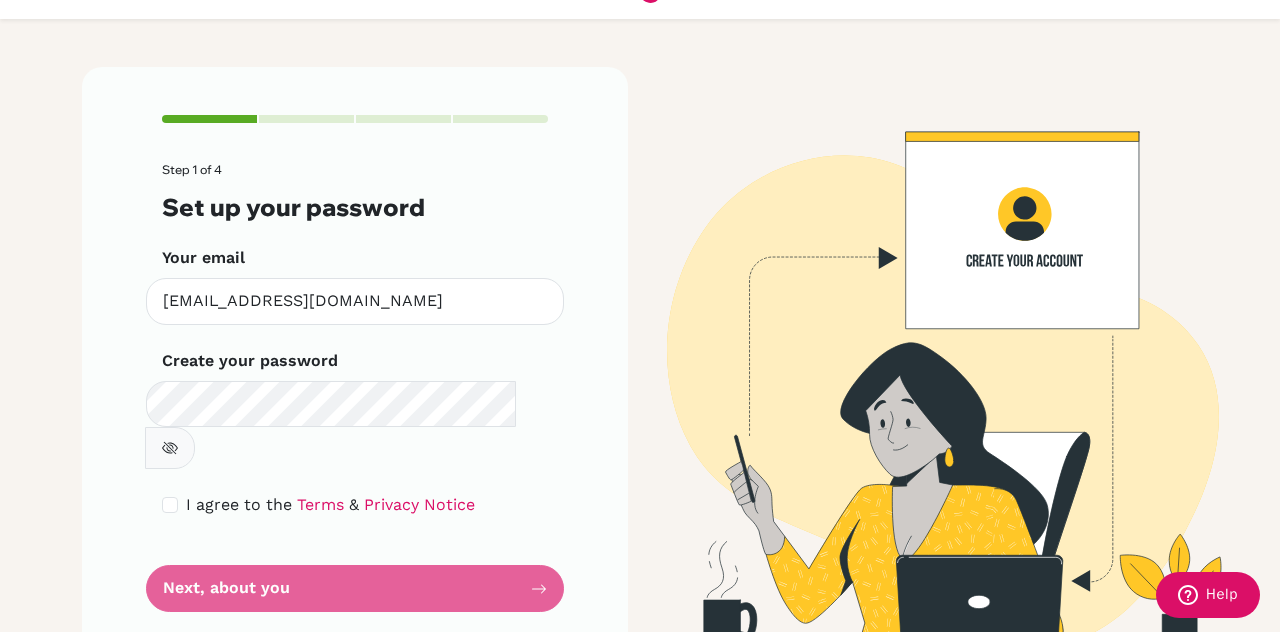 click on "Step 1 of 4
Set up your password
Your email
notdanzyx@gmail.com
Invalid email
Create your password
Make sure it's at least 6 characters
I agree to the
Terms
&
Privacy Notice
Next, about you" at bounding box center (355, 387) 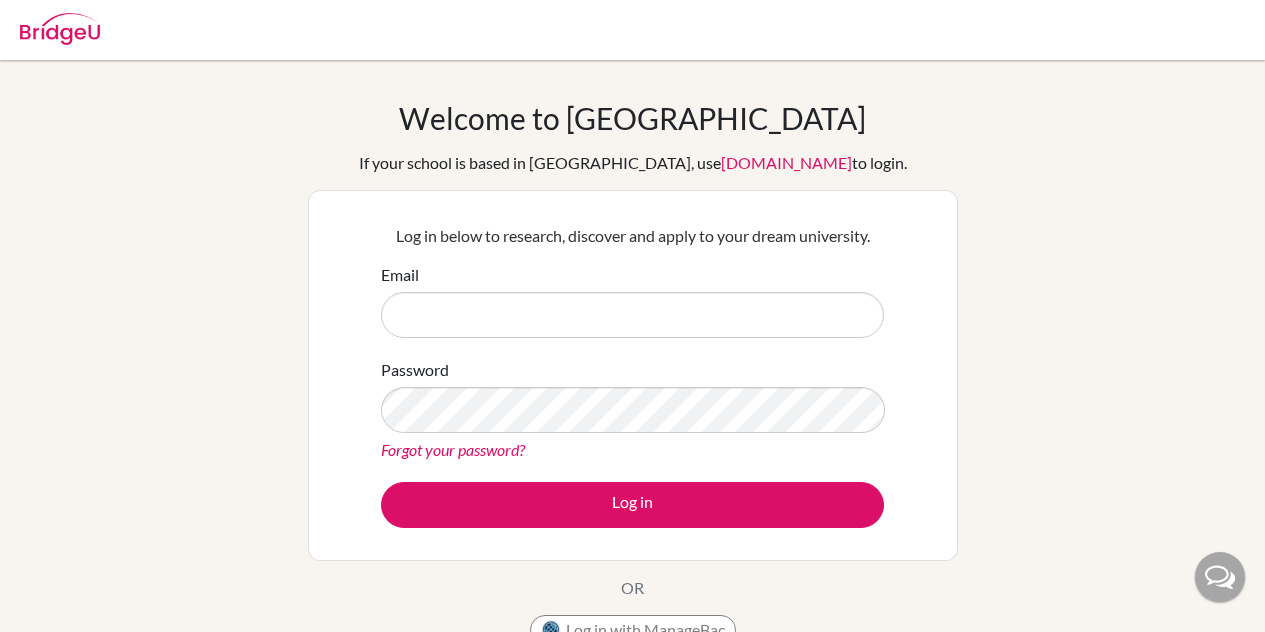 scroll, scrollTop: 272, scrollLeft: 0, axis: vertical 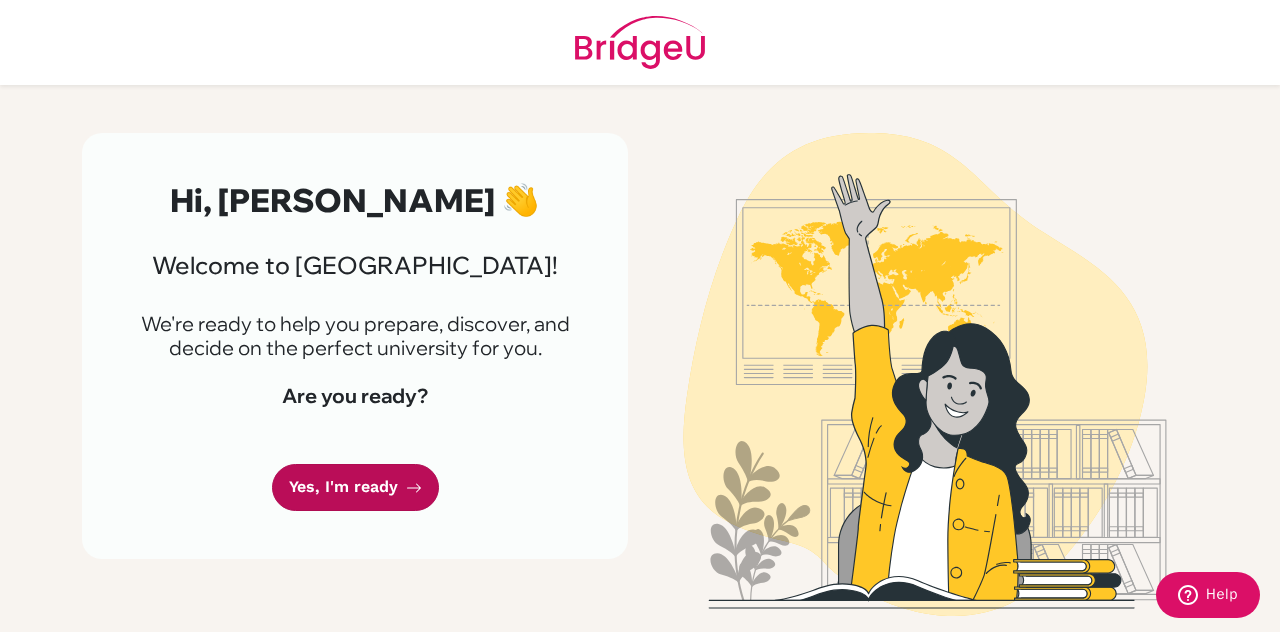 click on "Yes, I'm ready" at bounding box center [355, 487] 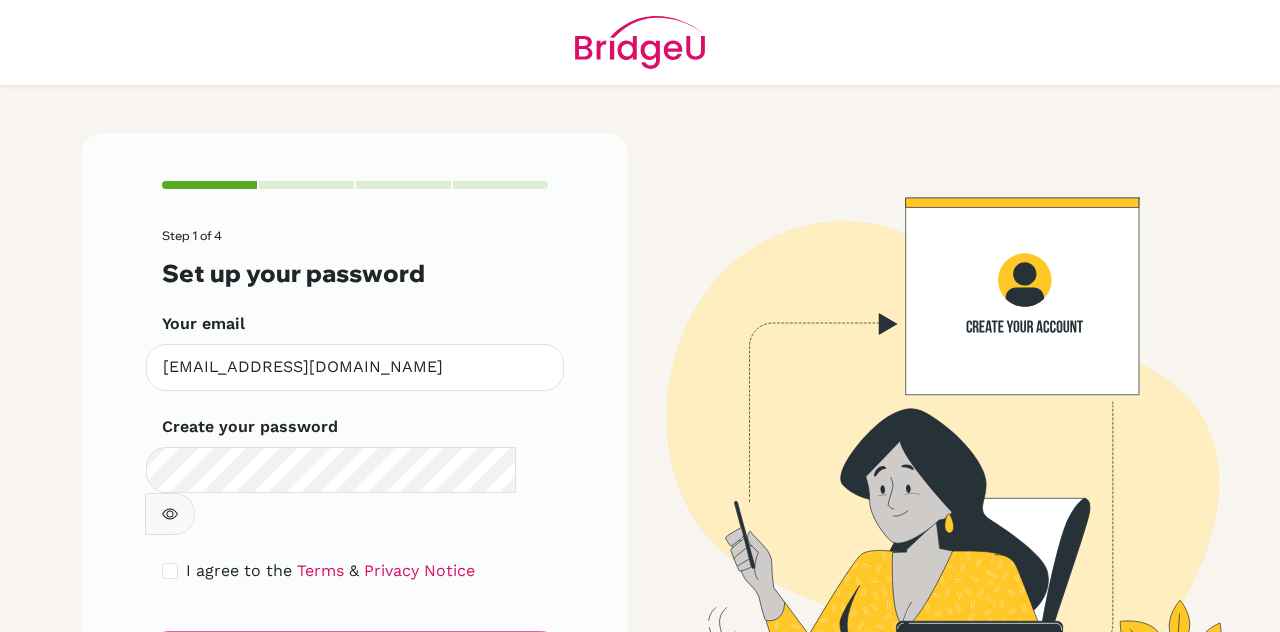 scroll, scrollTop: 0, scrollLeft: 0, axis: both 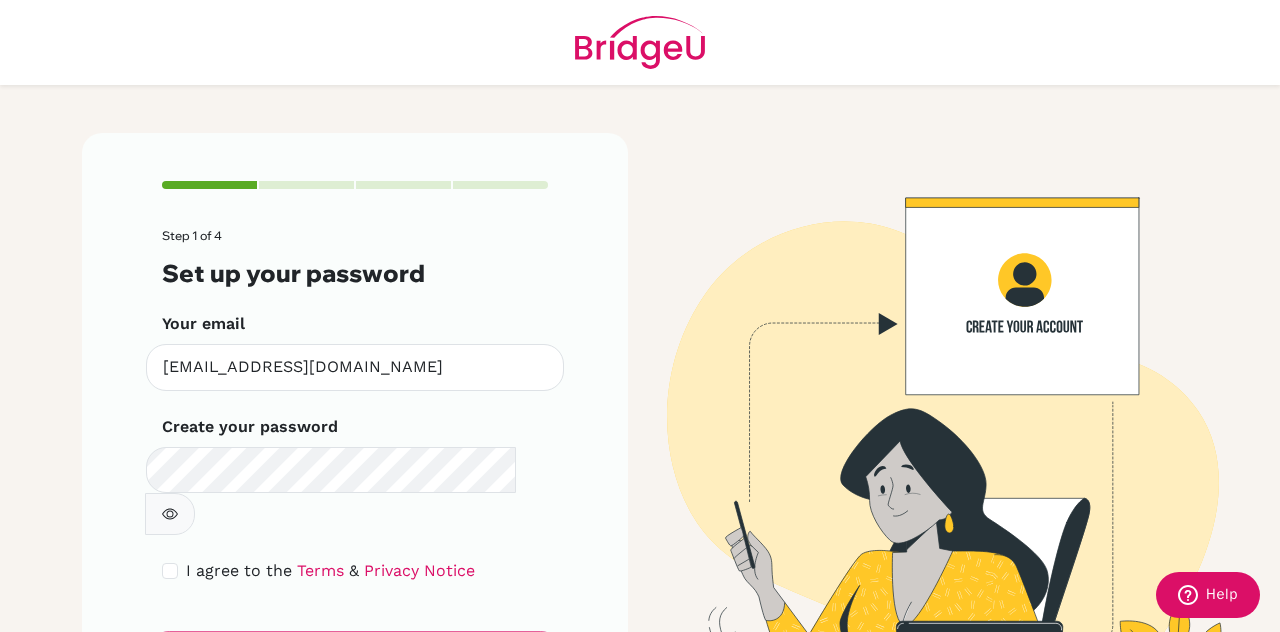 click 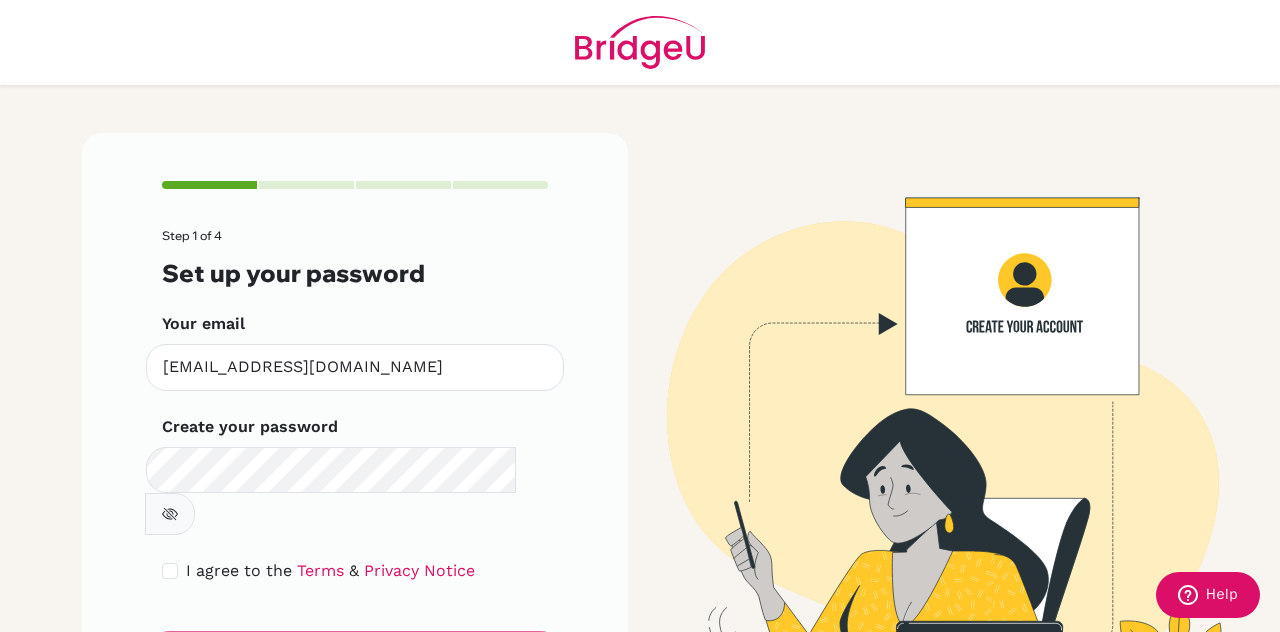 click on "Create your password
Make sure it's at least 6 characters" at bounding box center [355, 475] 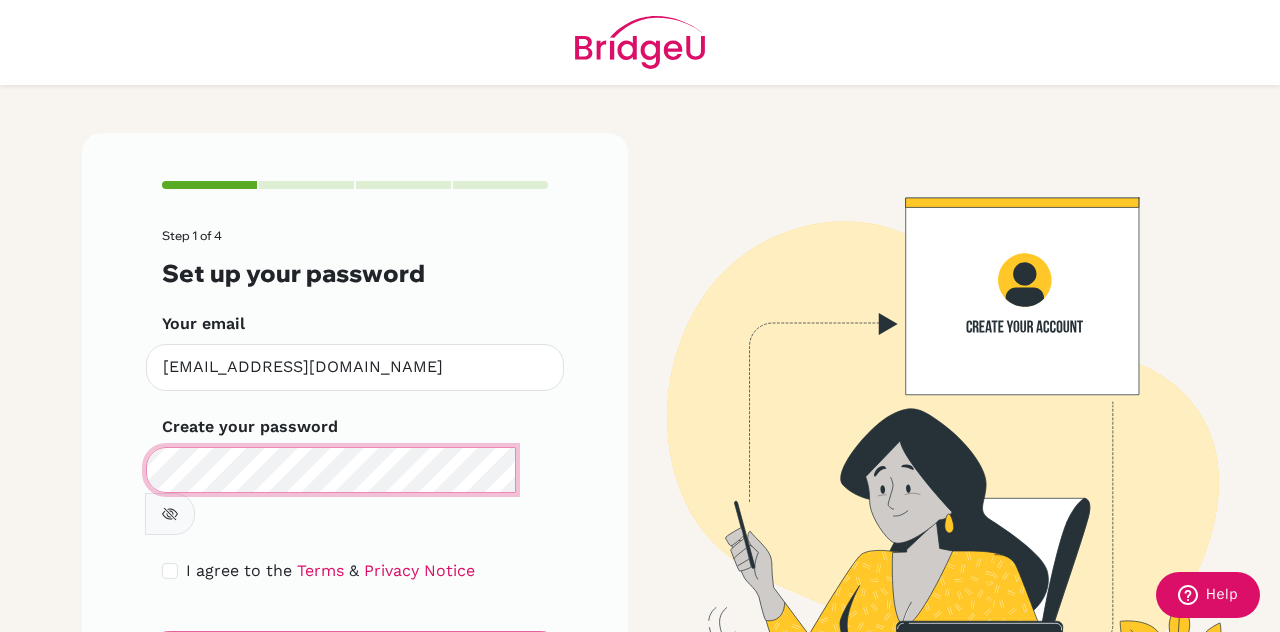 scroll, scrollTop: 66, scrollLeft: 0, axis: vertical 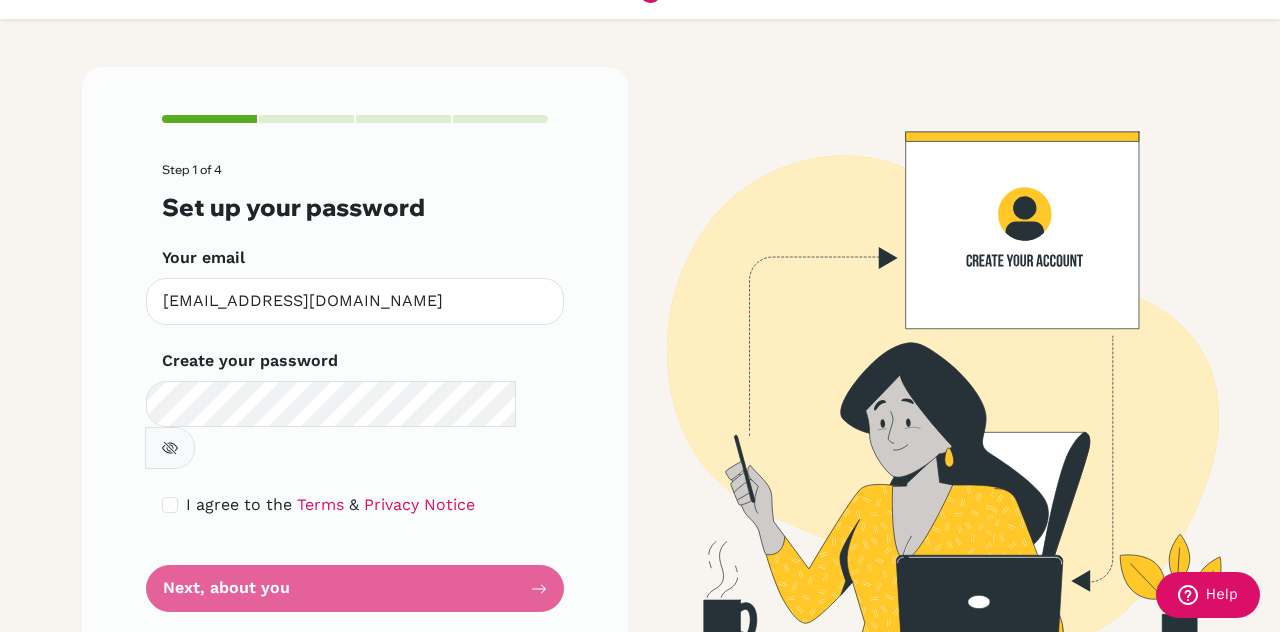 click on "Step 1 of 4
Set up your password
Your email
[EMAIL_ADDRESS][DOMAIN_NAME]
Invalid email
Create your password
Make sure it's at least 6 characters
I agree to the
Terms
&
Privacy Notice
Next, about you" at bounding box center (355, 387) 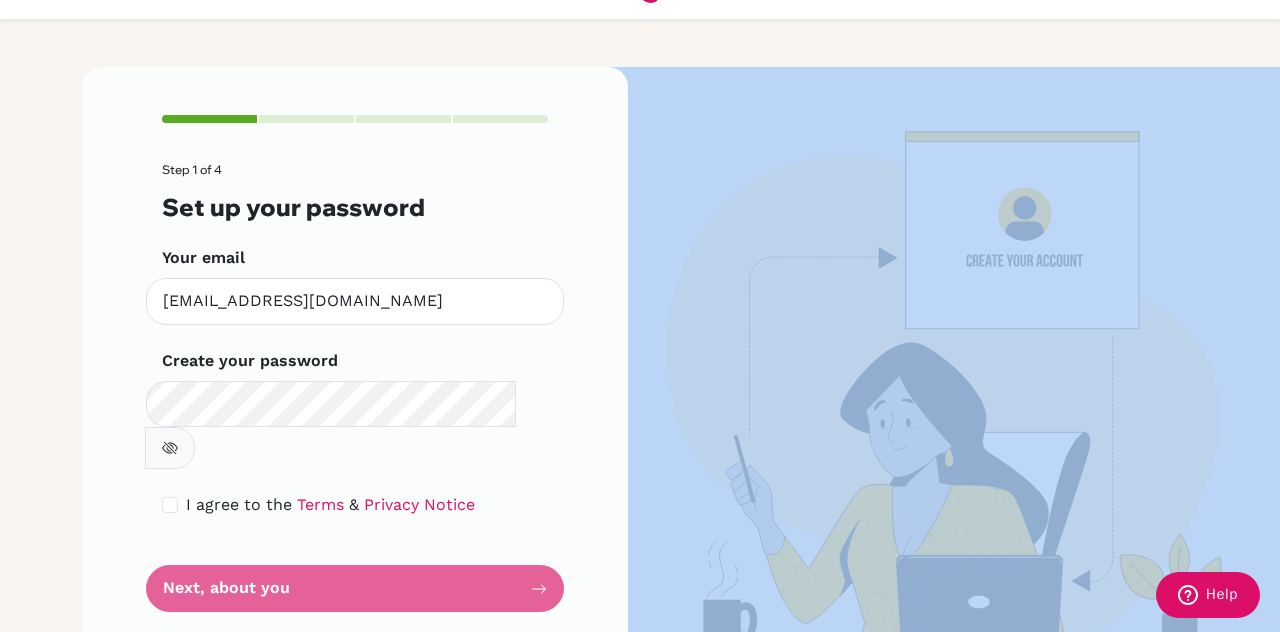 click on "Step 1 of 4
Set up your password
Your email
[EMAIL_ADDRESS][DOMAIN_NAME]
Invalid email
Create your password
Make sure it's at least 6 characters
I agree to the
Terms
&
Privacy Notice
Next, about you" at bounding box center [355, 387] 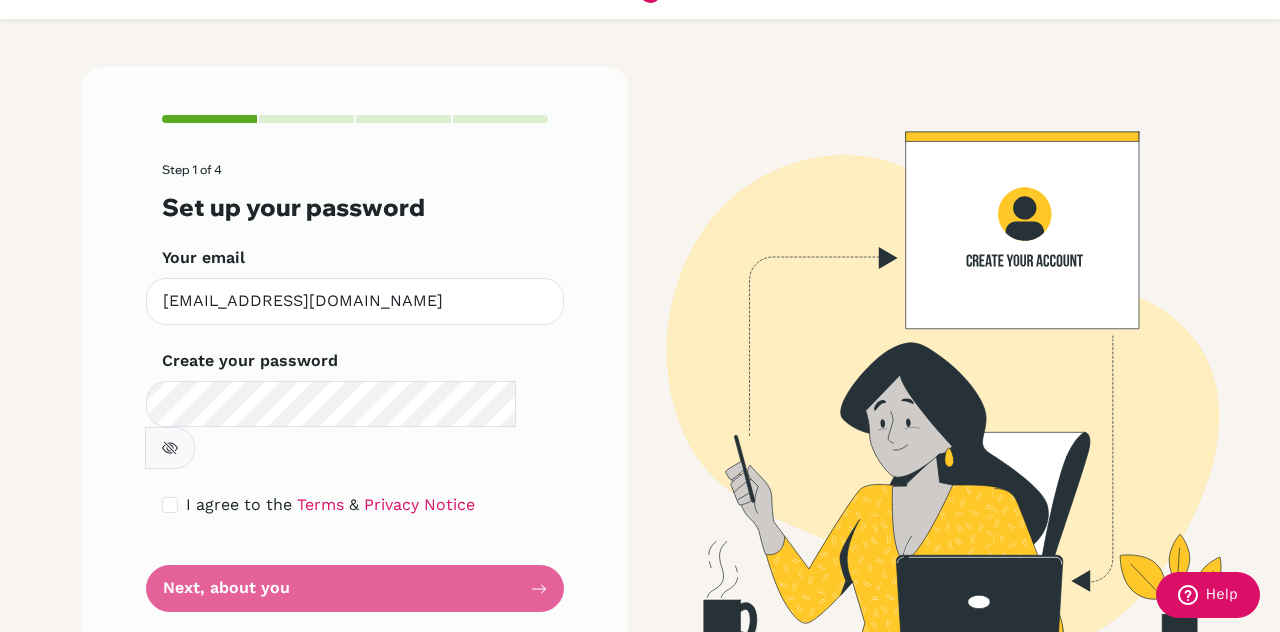 click on "Step 1 of 4
Set up your password
Your email
[EMAIL_ADDRESS][DOMAIN_NAME]
Invalid email
Create your password
Make sure it's at least 6 characters
I agree to the
Terms
&
Privacy Notice
Next, about you" at bounding box center (355, 363) 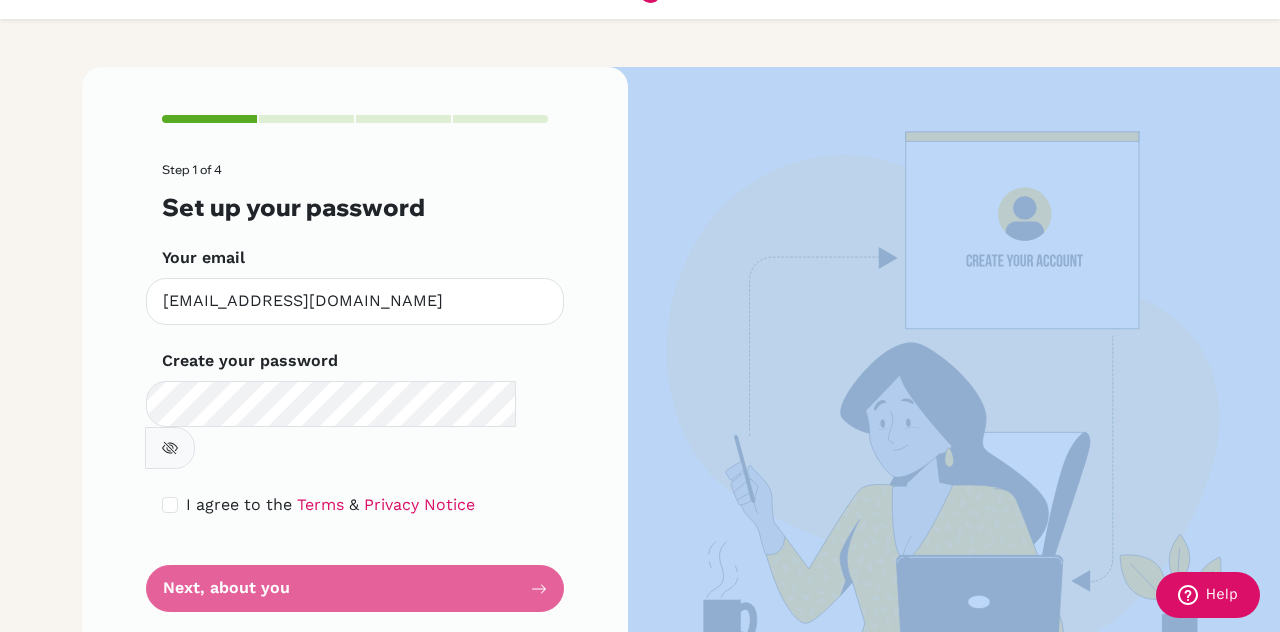 click on "Step 1 of 4
Set up your password
Your email
[EMAIL_ADDRESS][DOMAIN_NAME]
Invalid email
Create your password
Make sure it's at least 6 characters
I agree to the
Terms
&
Privacy Notice
Next, about you" at bounding box center (355, 387) 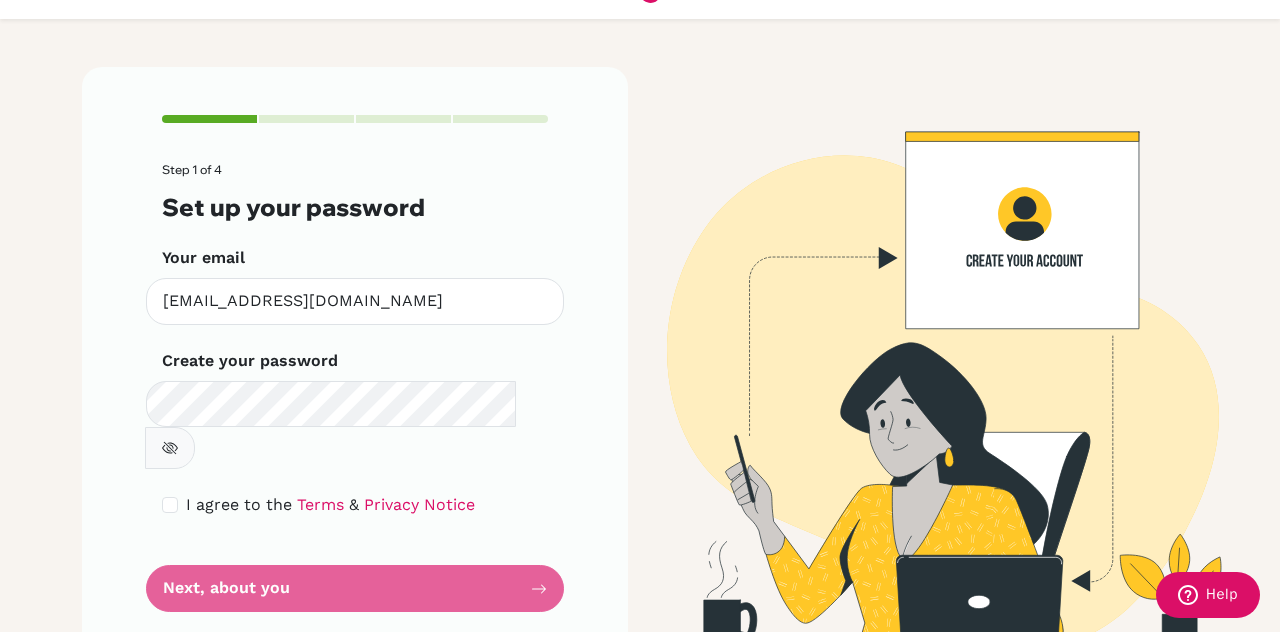 click on "Step 1 of 4
Set up your password
Your email
[EMAIL_ADDRESS][DOMAIN_NAME]
Invalid email
Create your password
Make sure it's at least 6 characters
I agree to the
Terms
&
Privacy Notice
Next, about you" at bounding box center (355, 387) 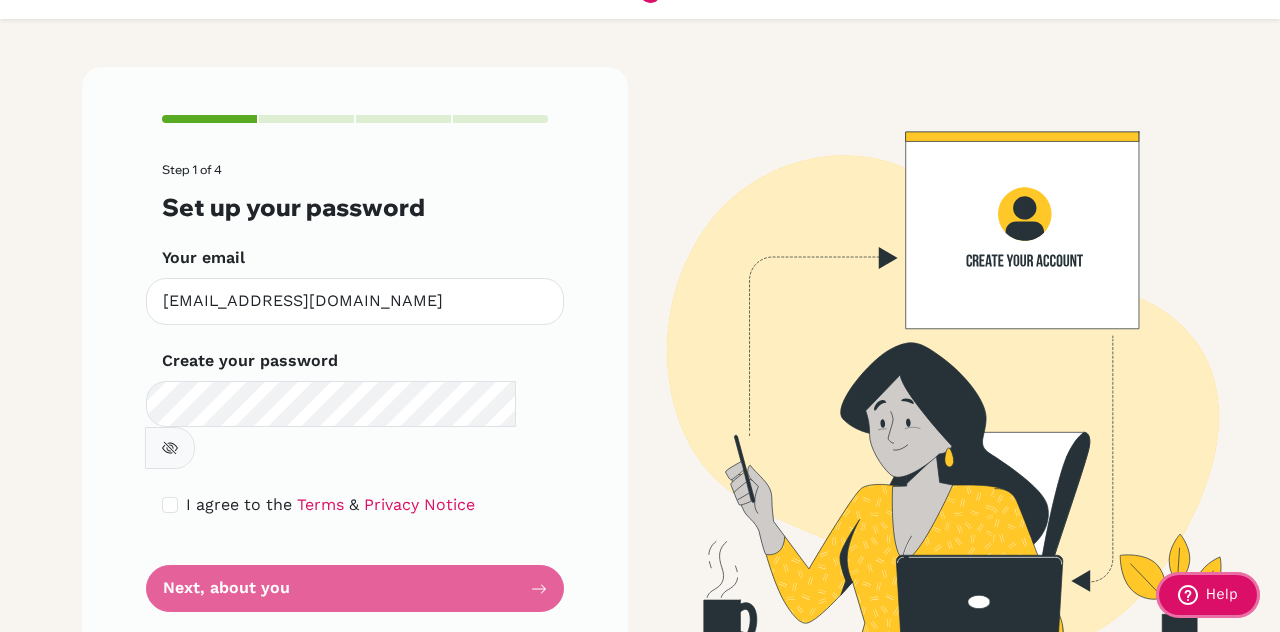 click 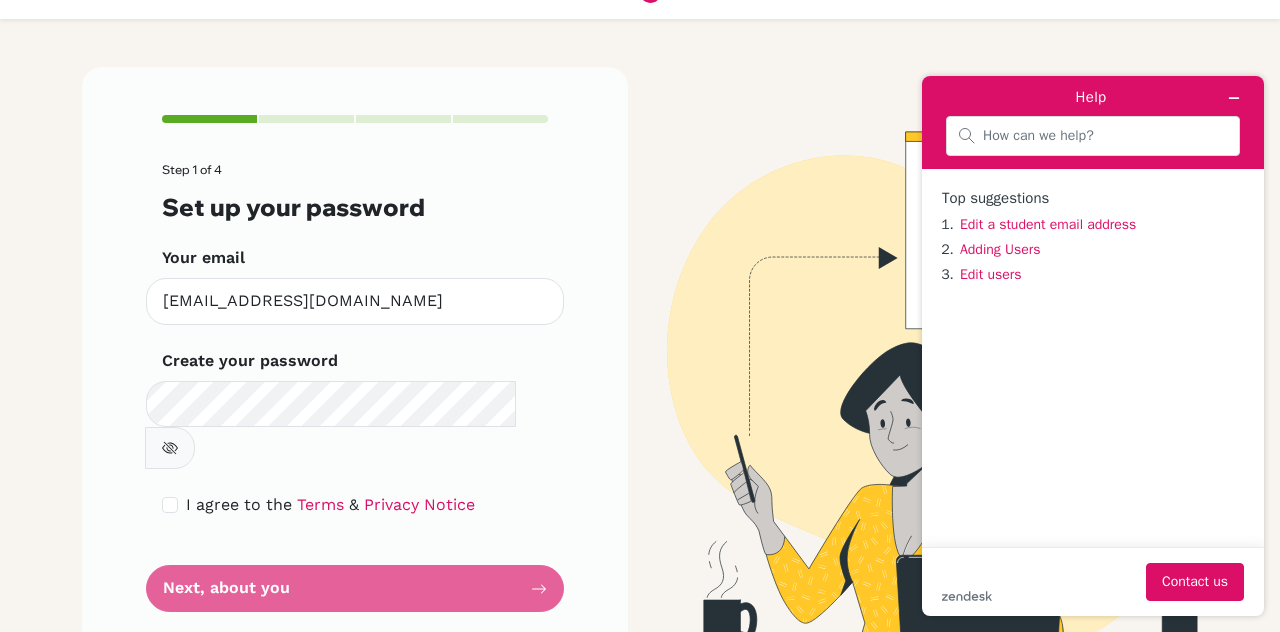 scroll, scrollTop: 0, scrollLeft: 0, axis: both 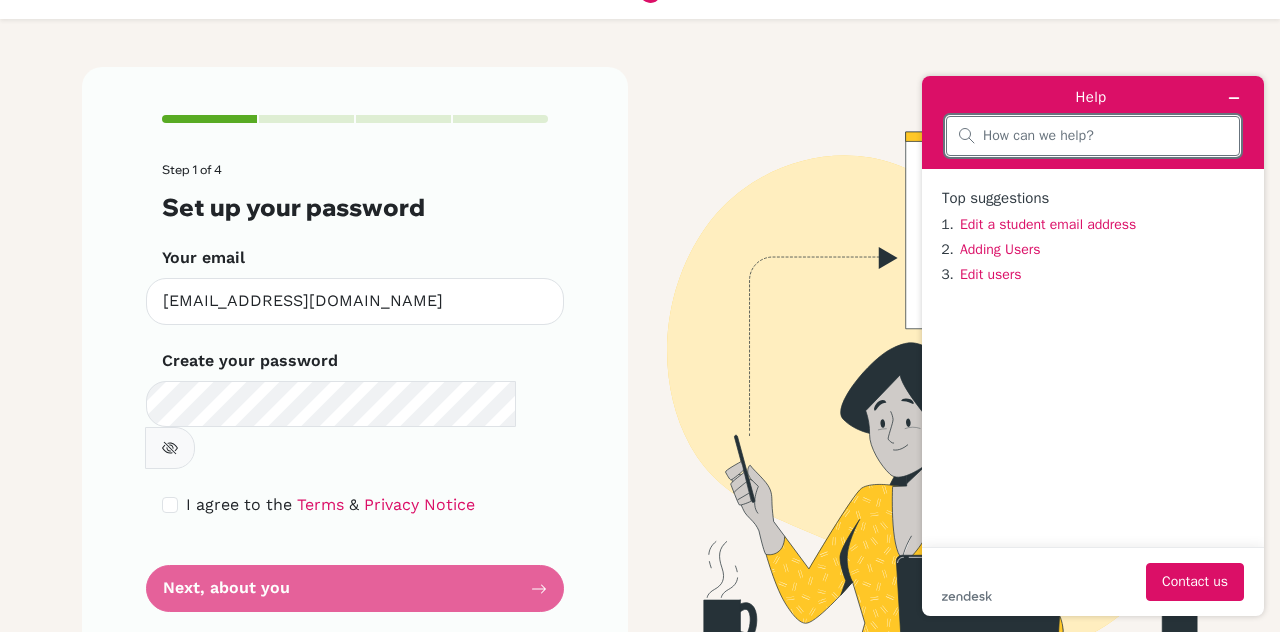 click at bounding box center [1105, 136] 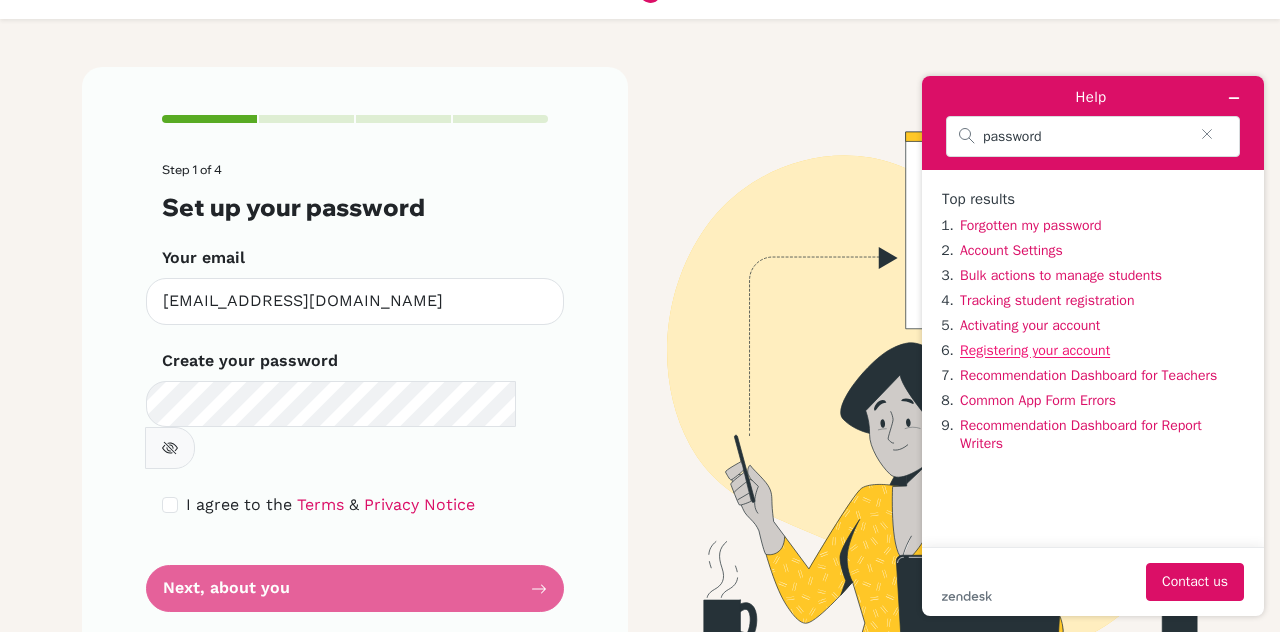 click on "Registering your account" at bounding box center [1035, 350] 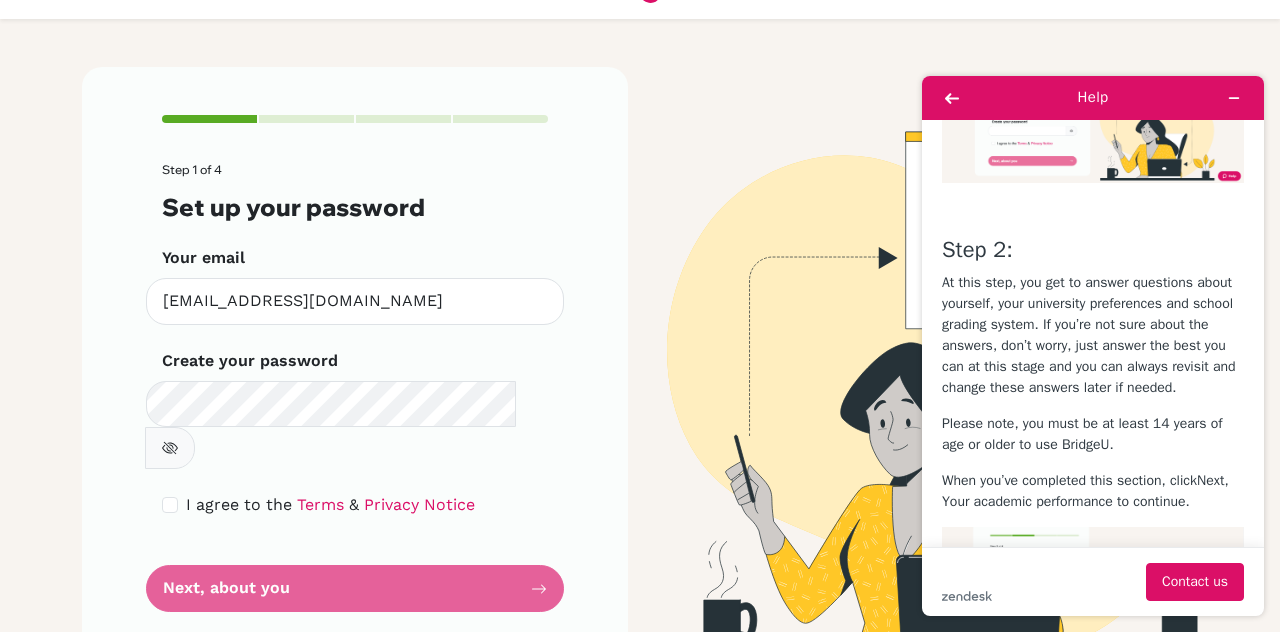 scroll, scrollTop: 1172, scrollLeft: 0, axis: vertical 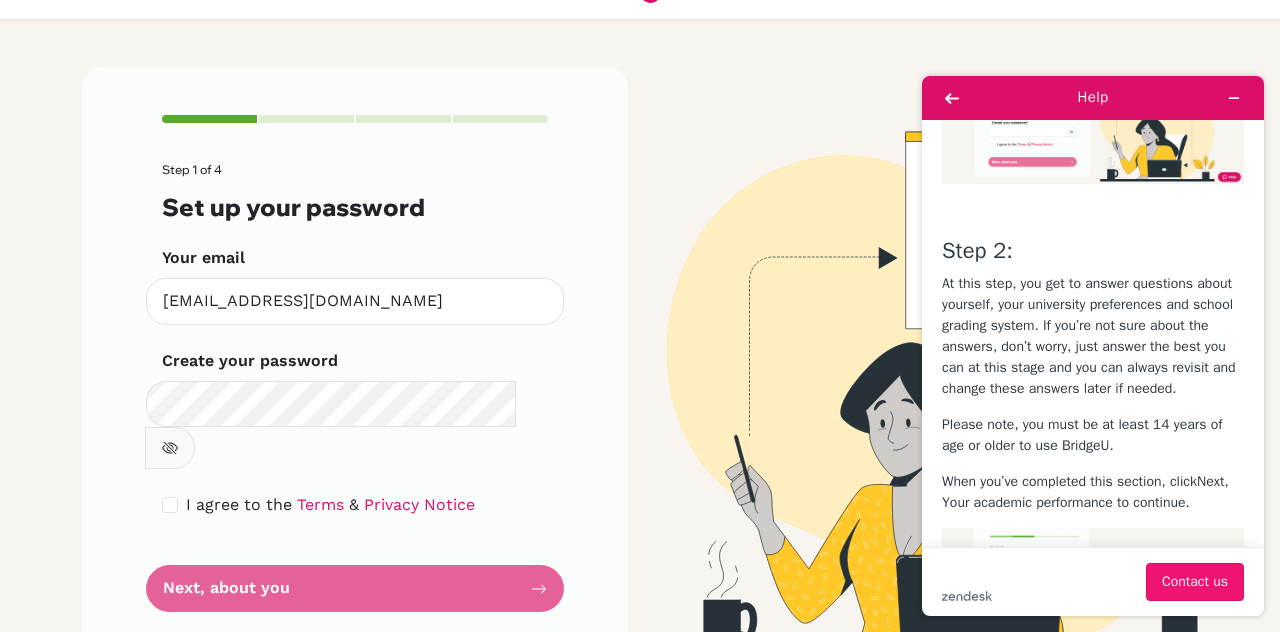 click on "Contact us" at bounding box center [1195, 582] 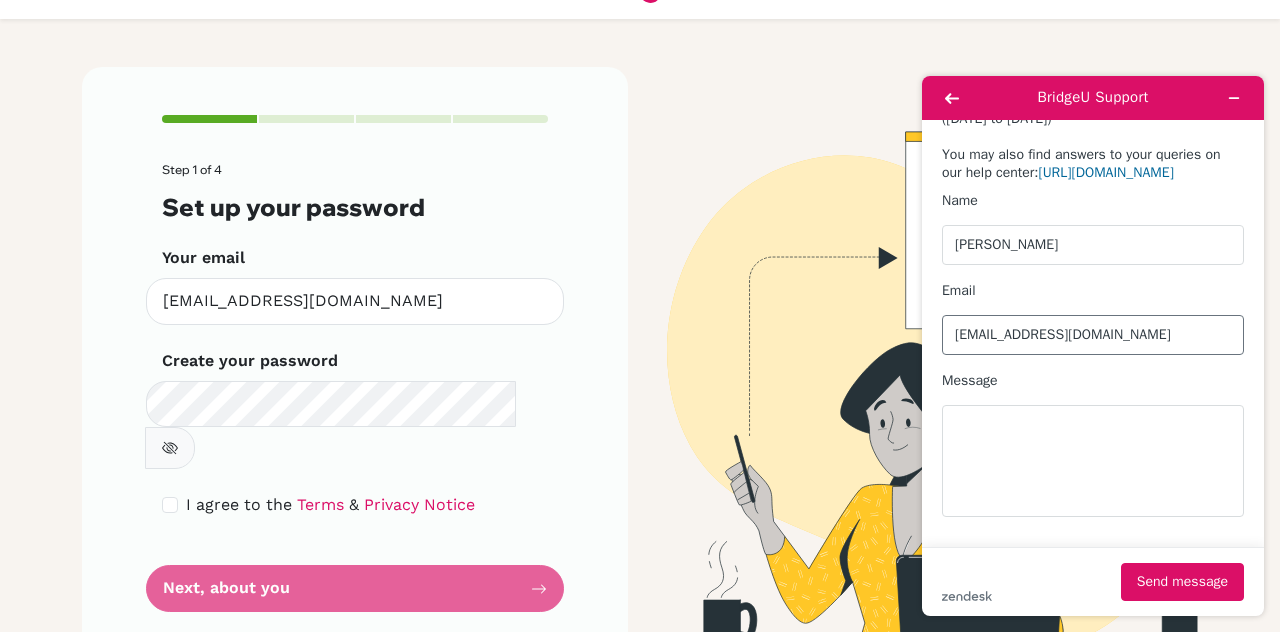 scroll, scrollTop: 162, scrollLeft: 0, axis: vertical 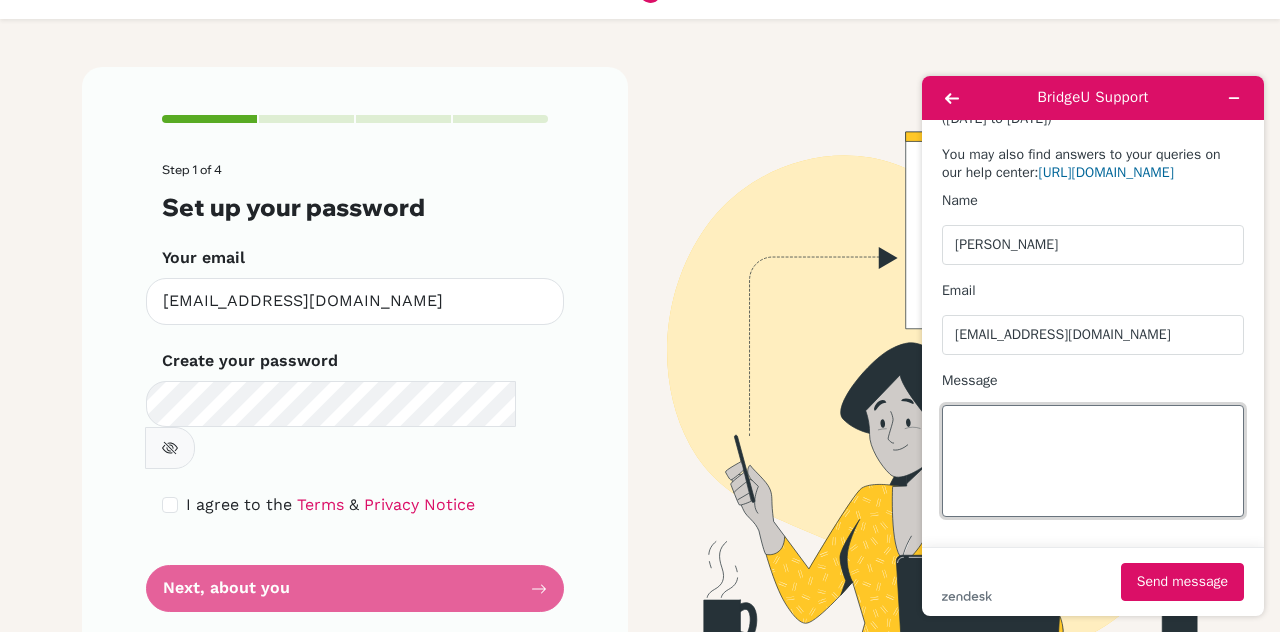 click on "Message" at bounding box center (1093, 461) 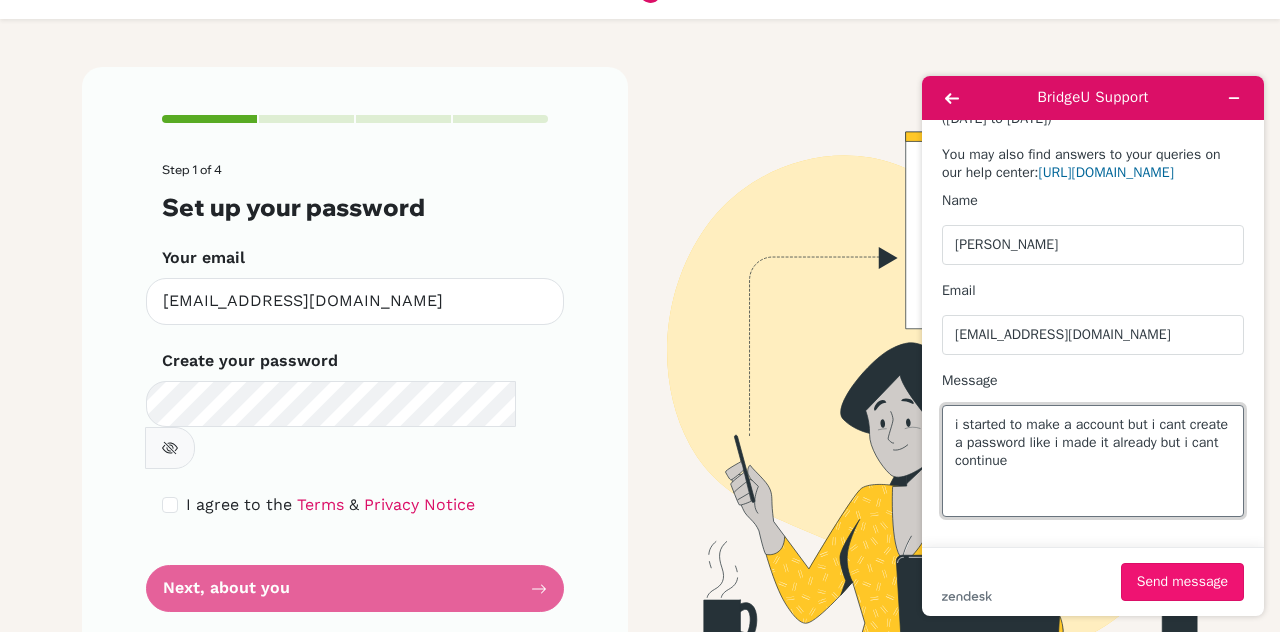 type on "i started to make a account but i cant create a password like i made it already but i cant continue" 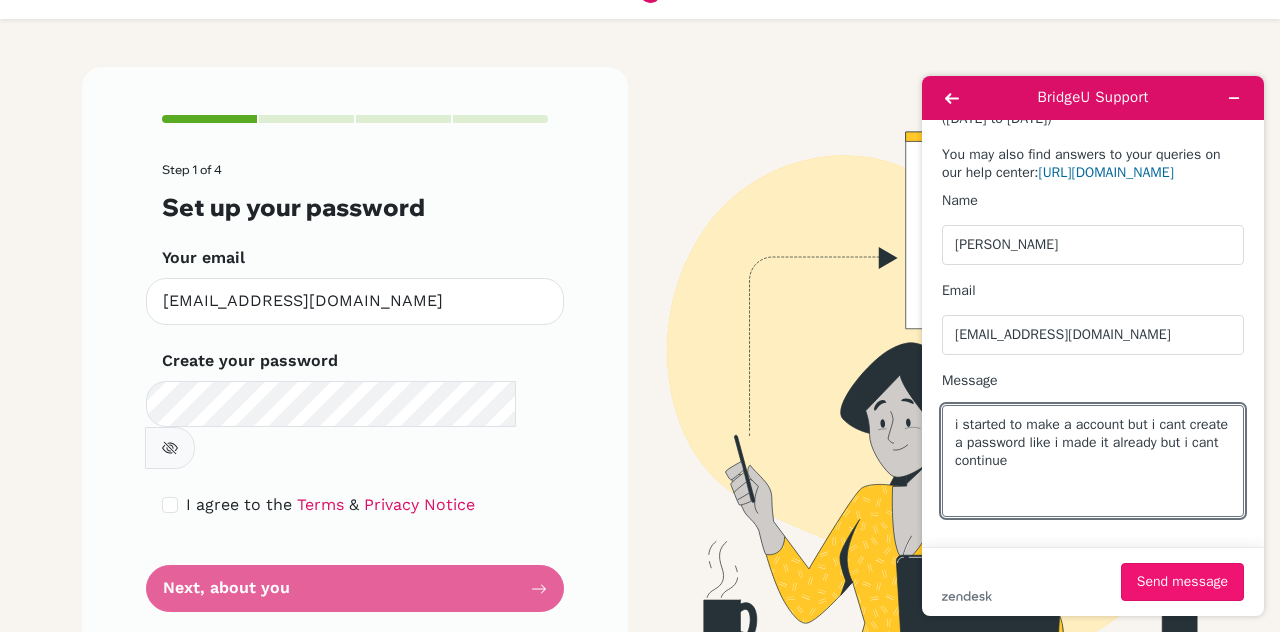 click on "Send message" at bounding box center (1182, 582) 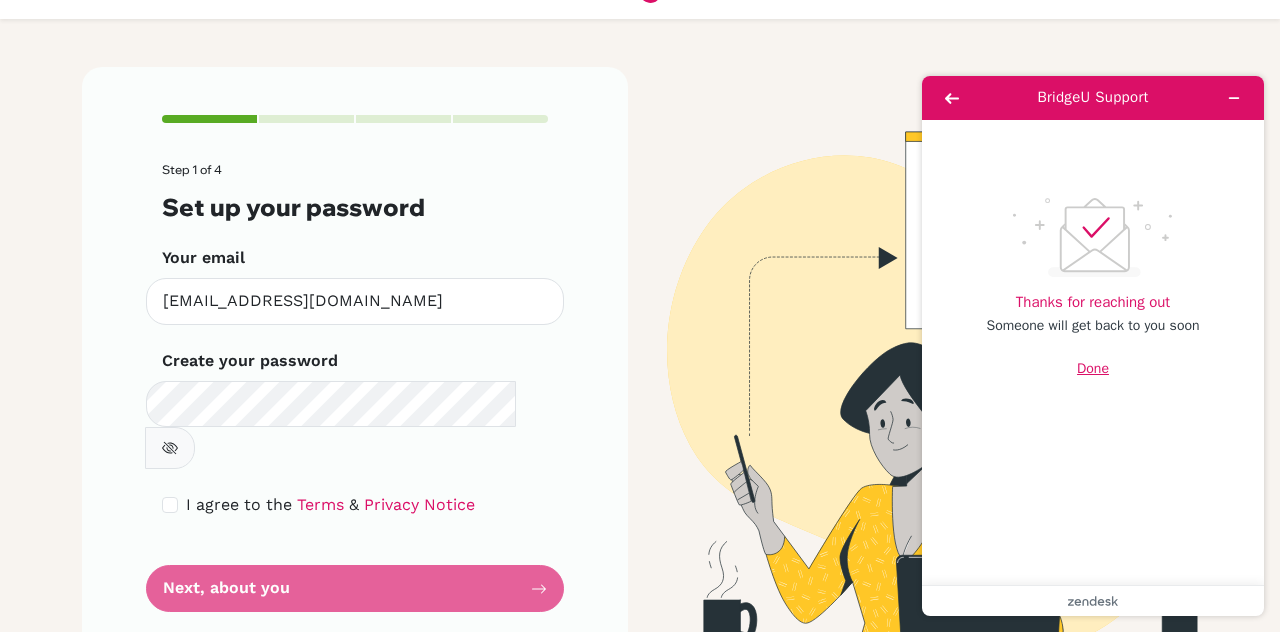 click on "Done" at bounding box center [1093, 369] 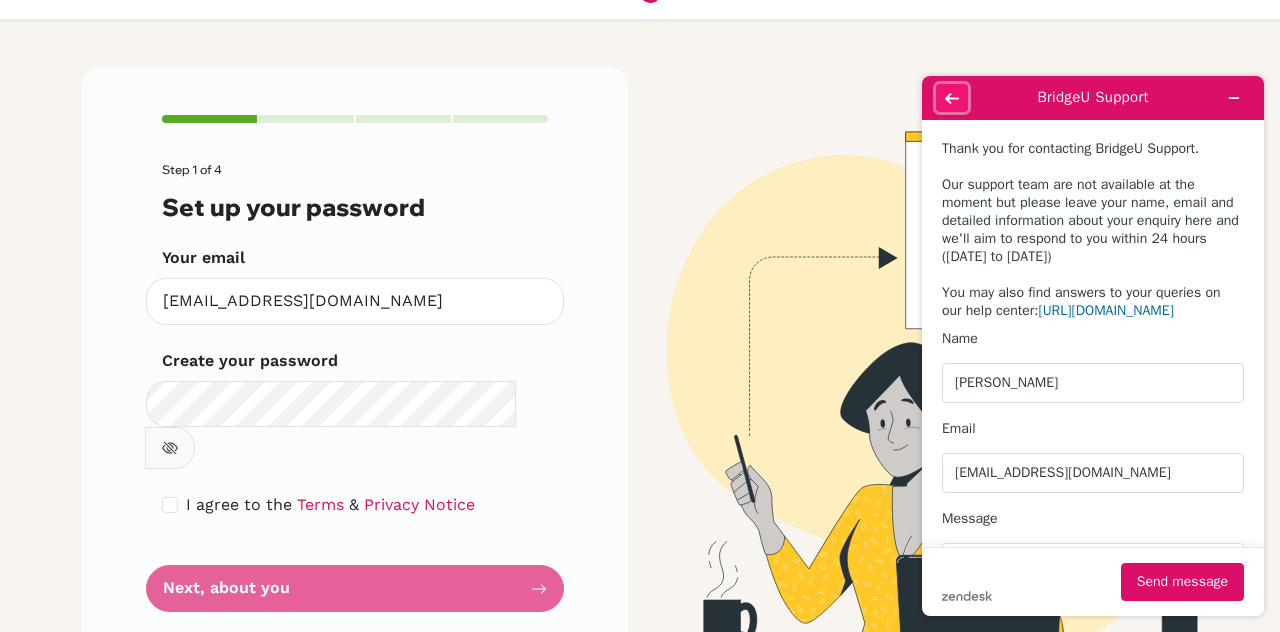 click at bounding box center (952, 98) 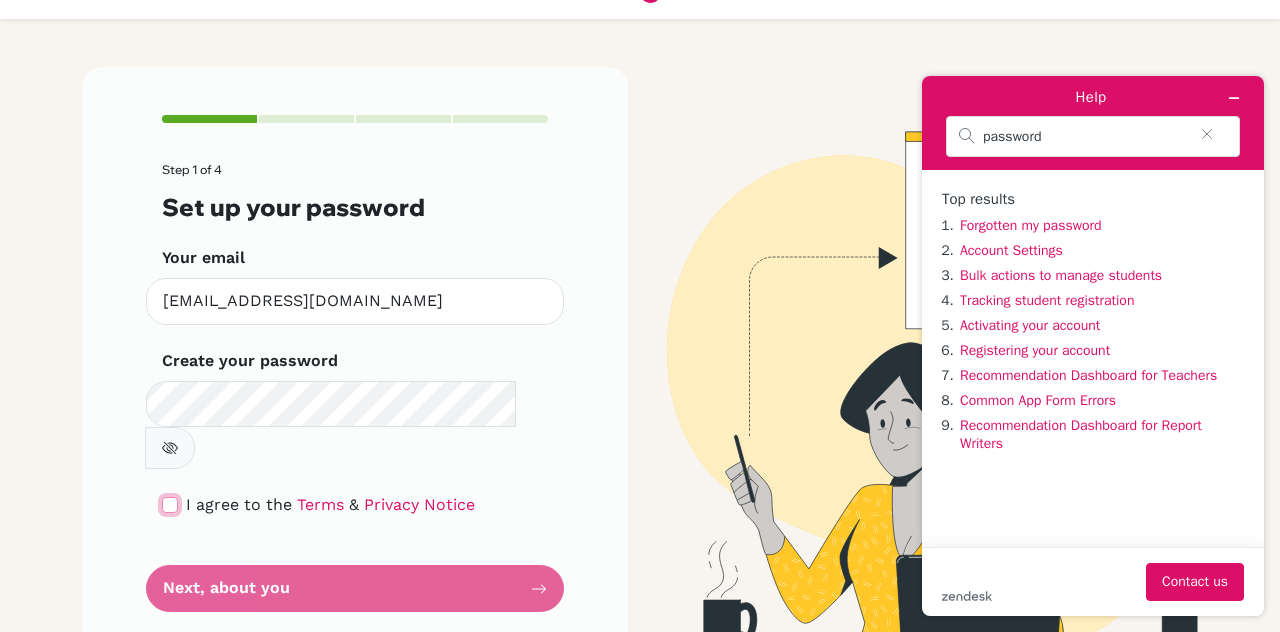 click at bounding box center (170, 505) 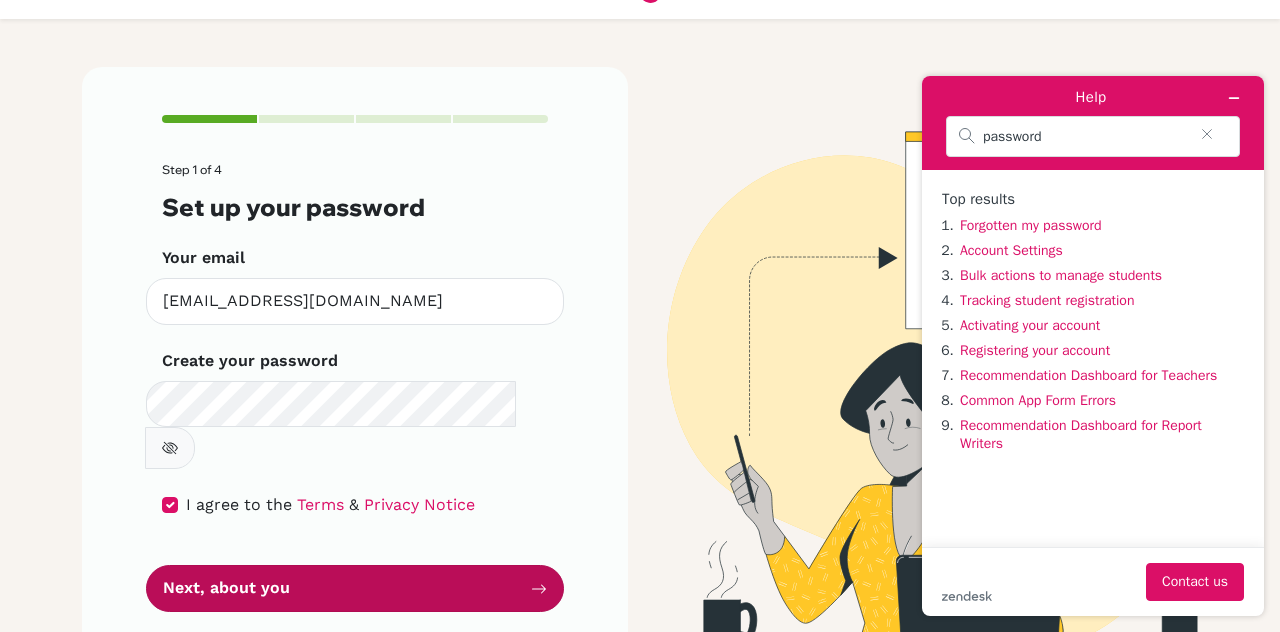 click on "Next, about you" at bounding box center (355, 588) 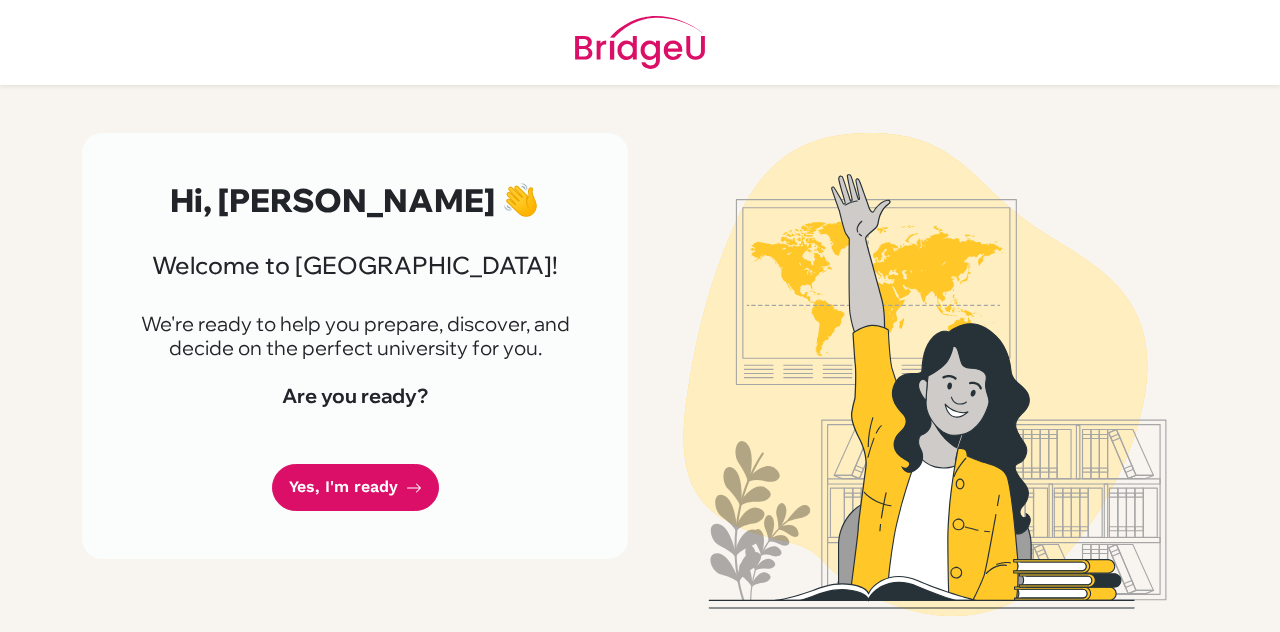 scroll, scrollTop: 0, scrollLeft: 0, axis: both 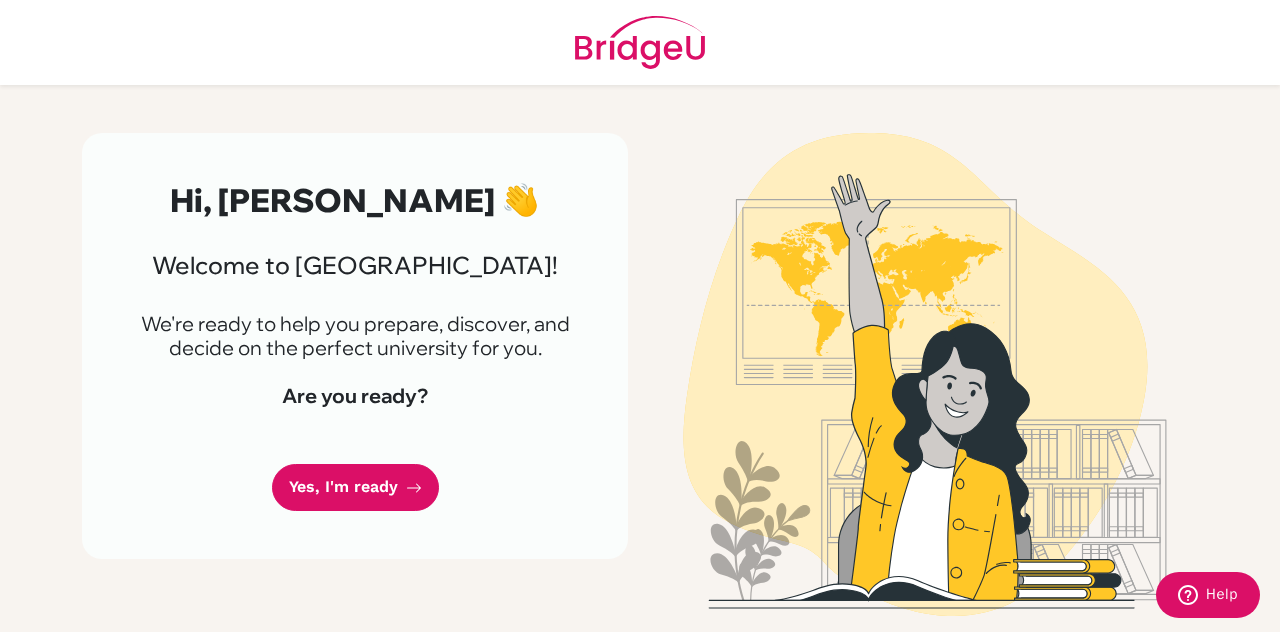 click on "Yes, I'm ready" at bounding box center [355, 487] 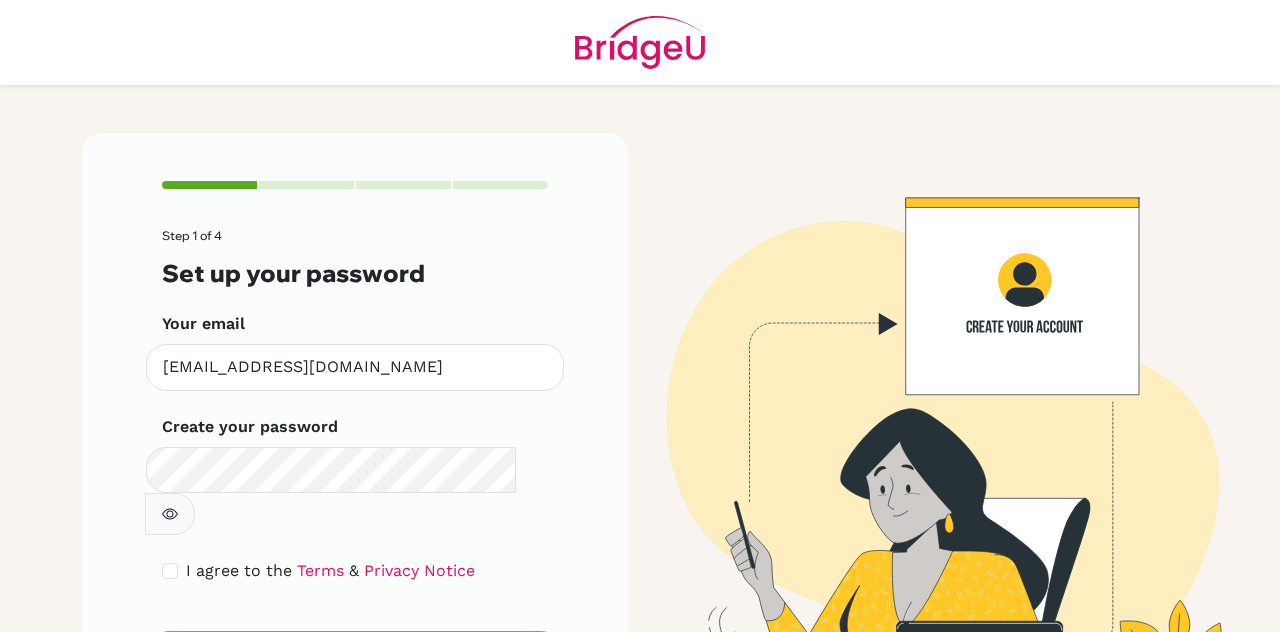 scroll, scrollTop: 0, scrollLeft: 0, axis: both 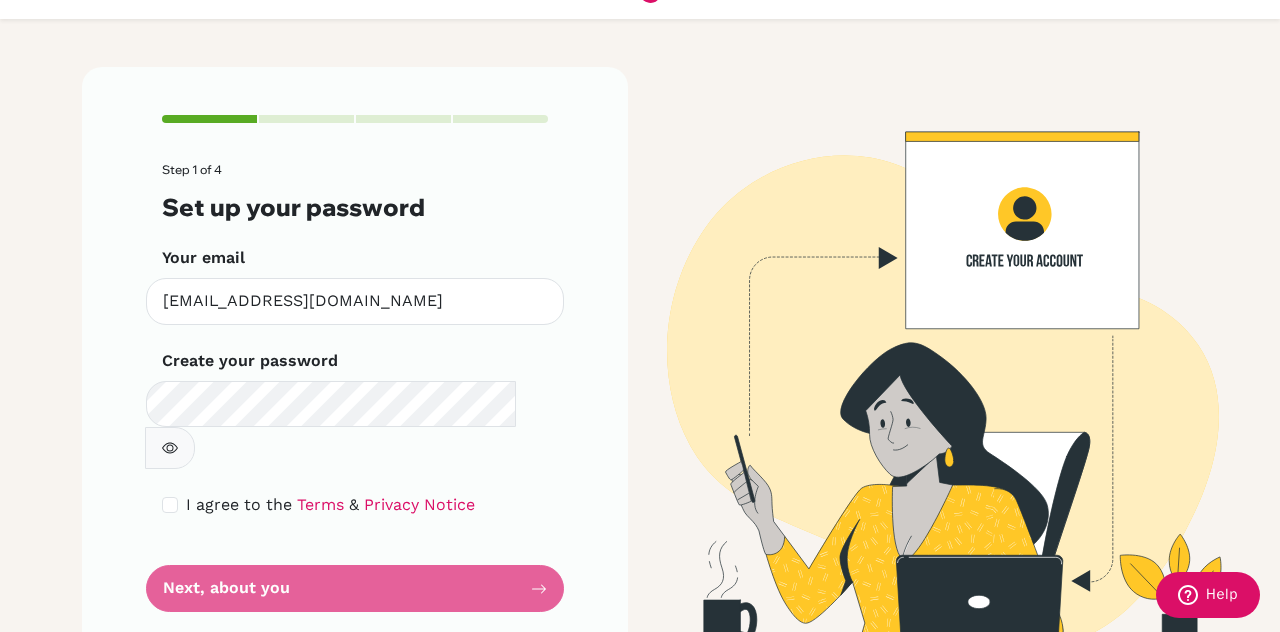 click on "Step 1 of 4
Set up your password
Your email
[EMAIL_ADDRESS][DOMAIN_NAME]
Invalid email
Create your password
Make sure it's at least 6 characters
I agree to the
Terms
&
Privacy Notice
Next, about you" at bounding box center (355, 387) 